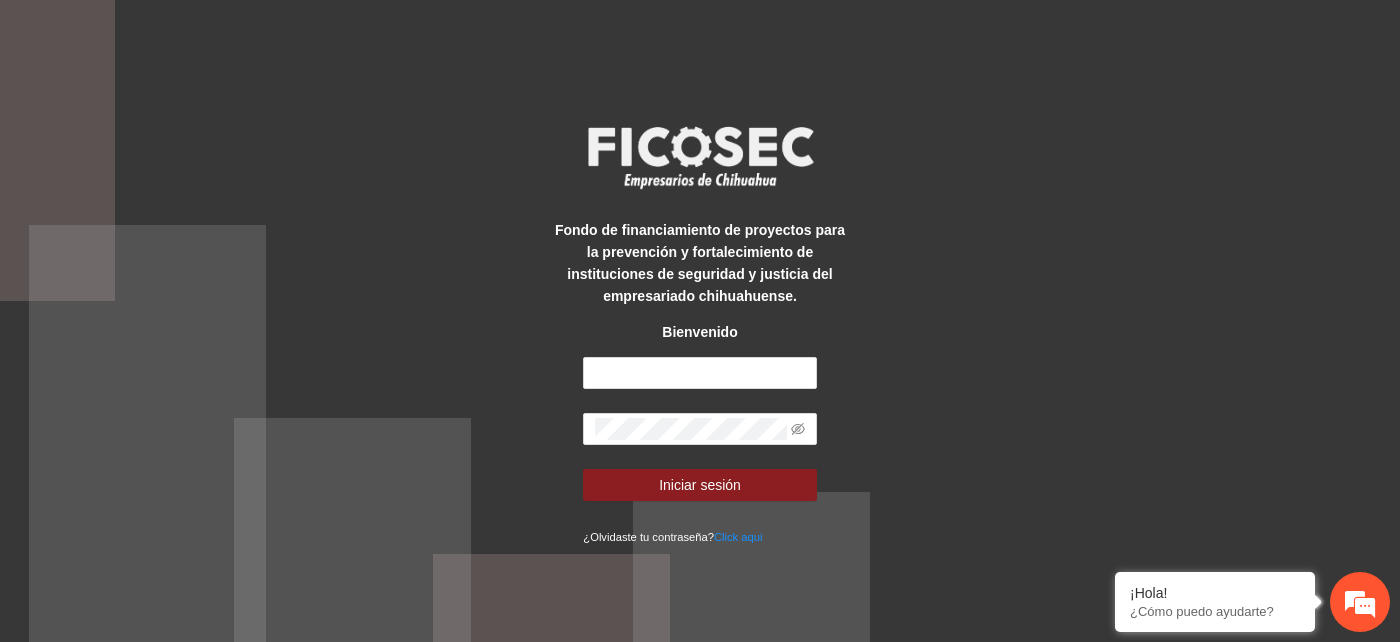 scroll, scrollTop: 0, scrollLeft: 0, axis: both 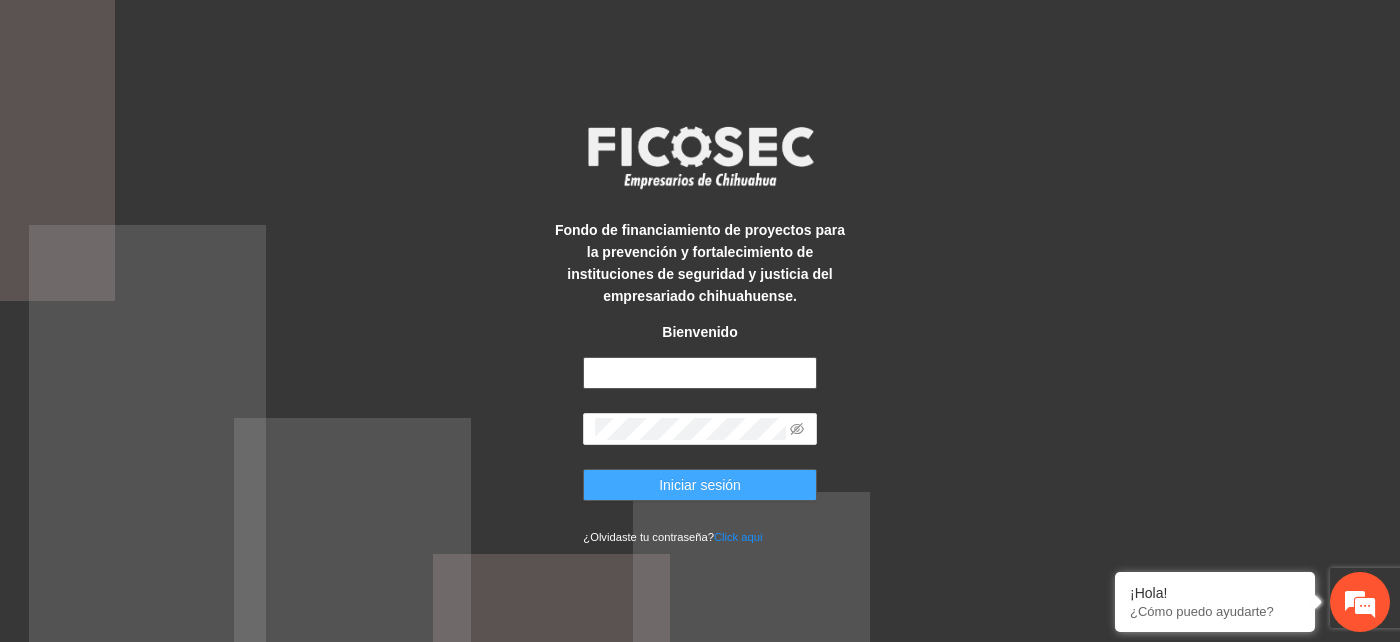 type on "**********" 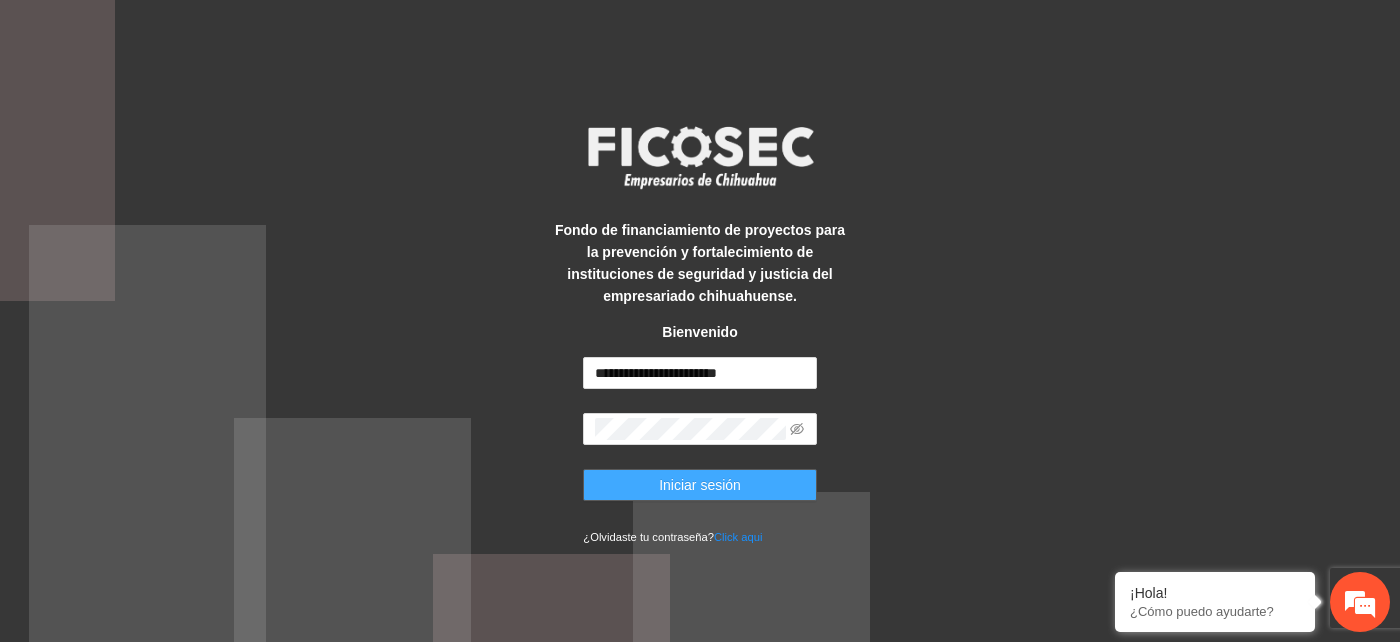 click on "Iniciar sesión" at bounding box center (700, 485) 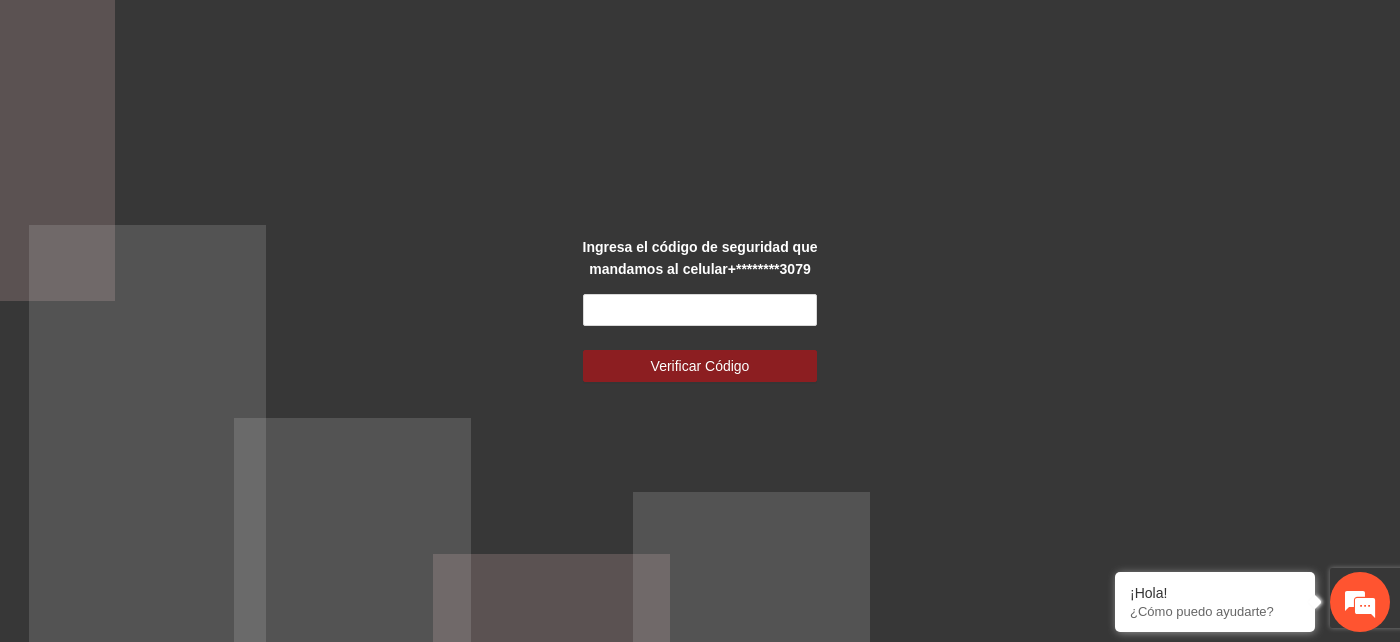 scroll, scrollTop: 0, scrollLeft: 0, axis: both 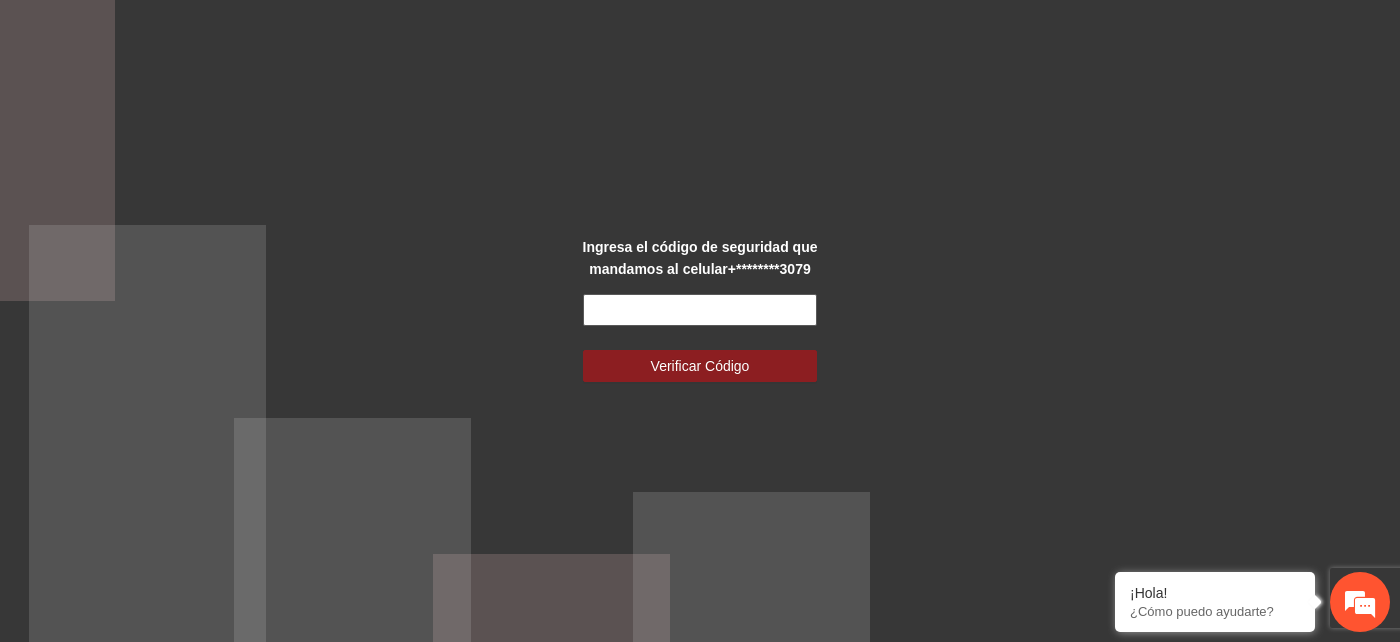 click at bounding box center [699, 310] 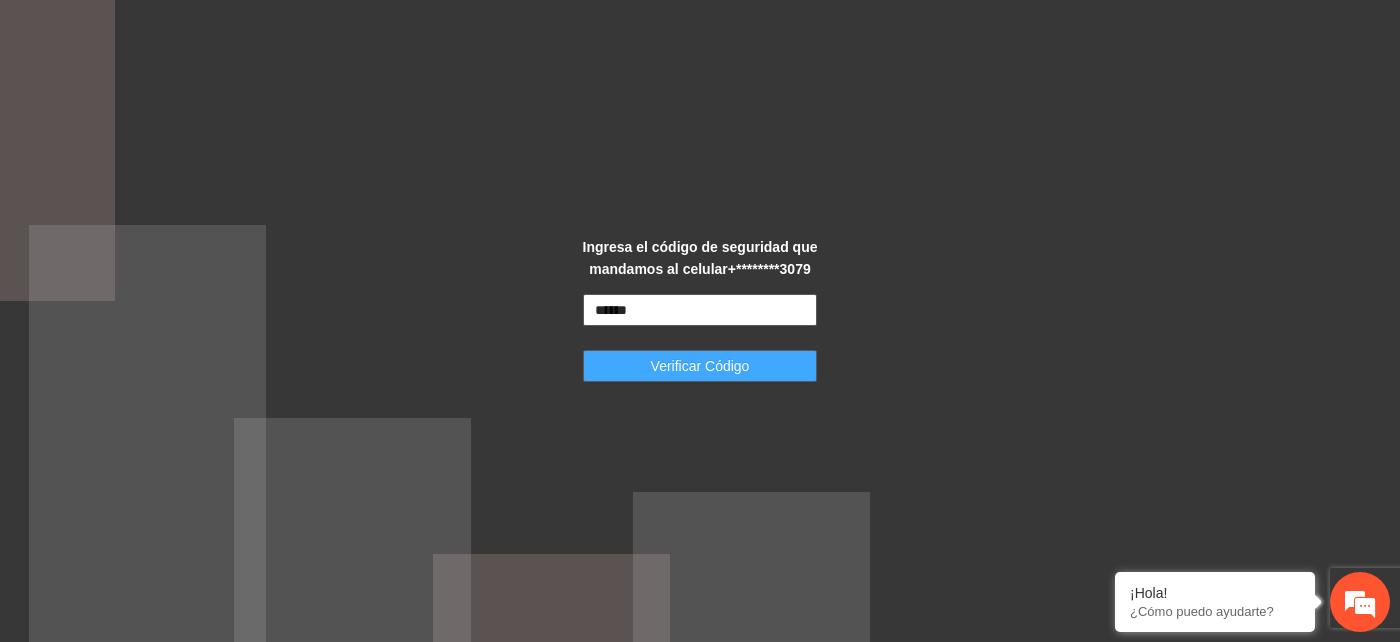 type on "******" 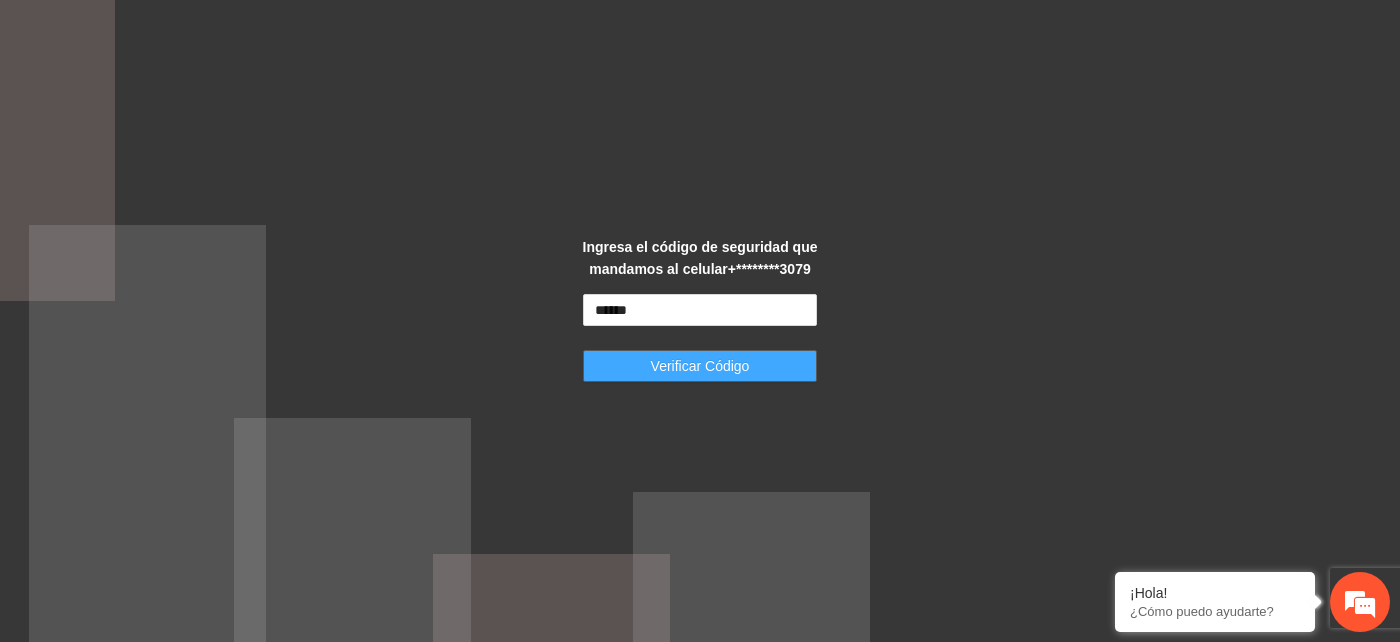 click on "Verificar Código" at bounding box center [700, 366] 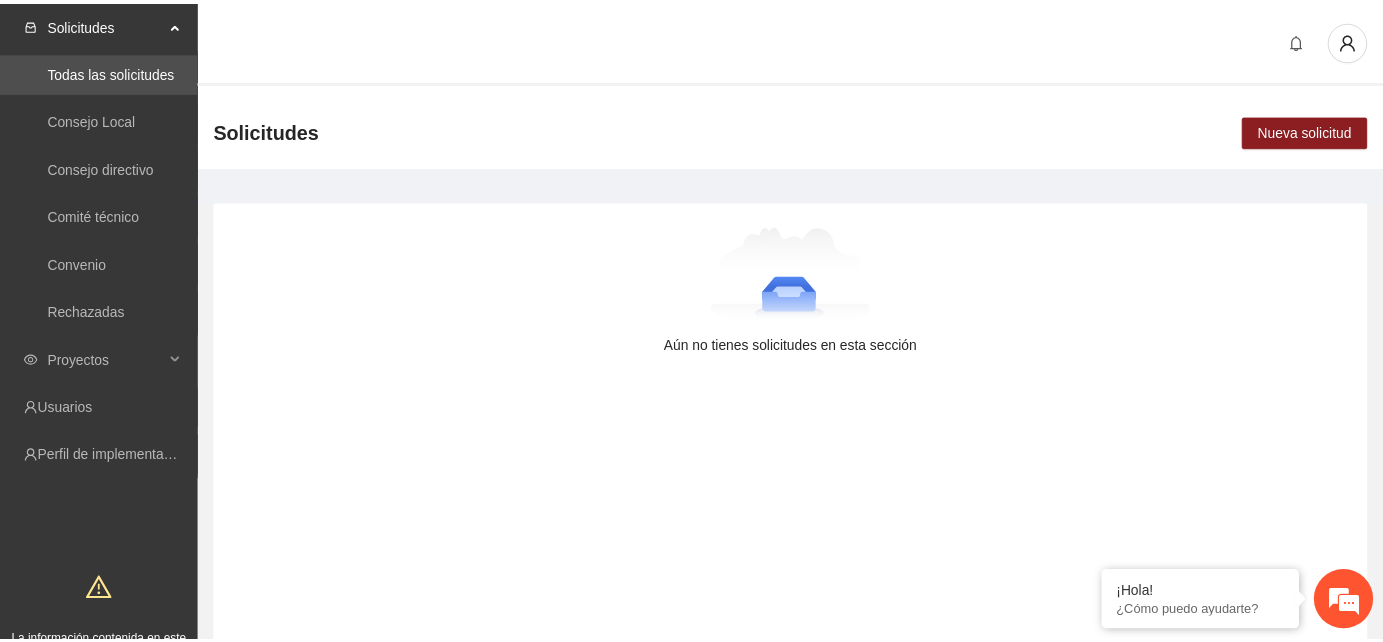 scroll, scrollTop: 0, scrollLeft: 0, axis: both 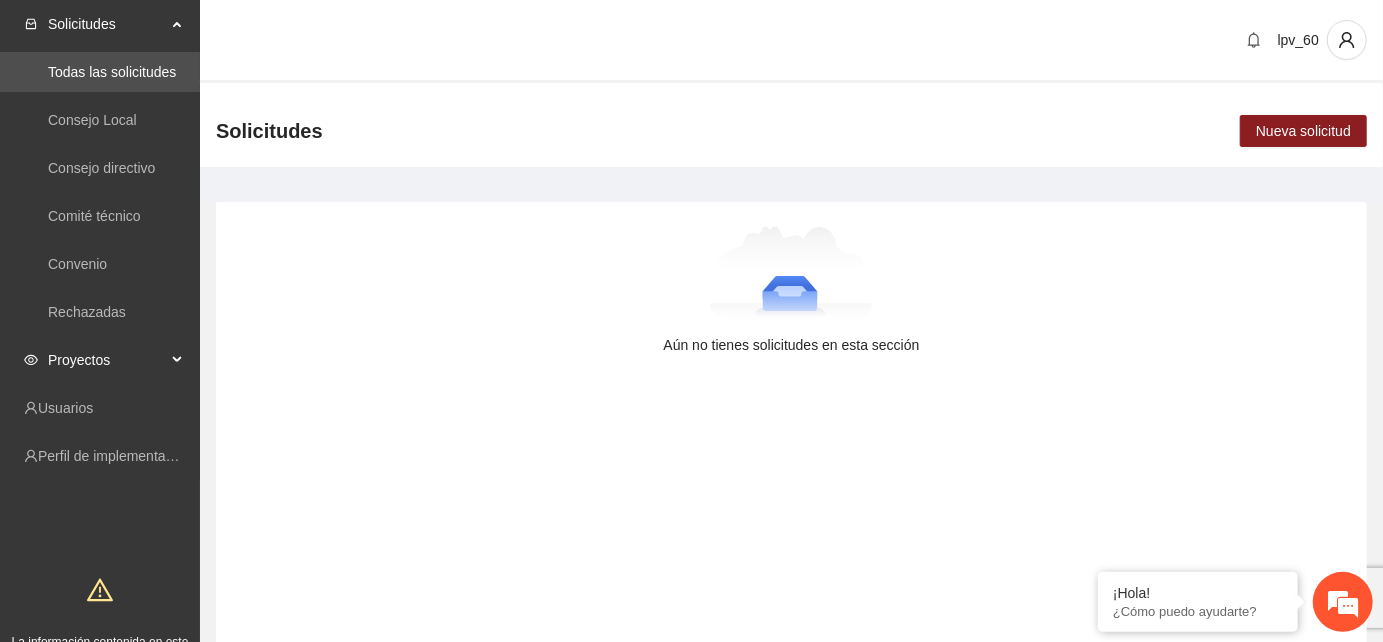 click on "Proyectos" at bounding box center [100, 360] 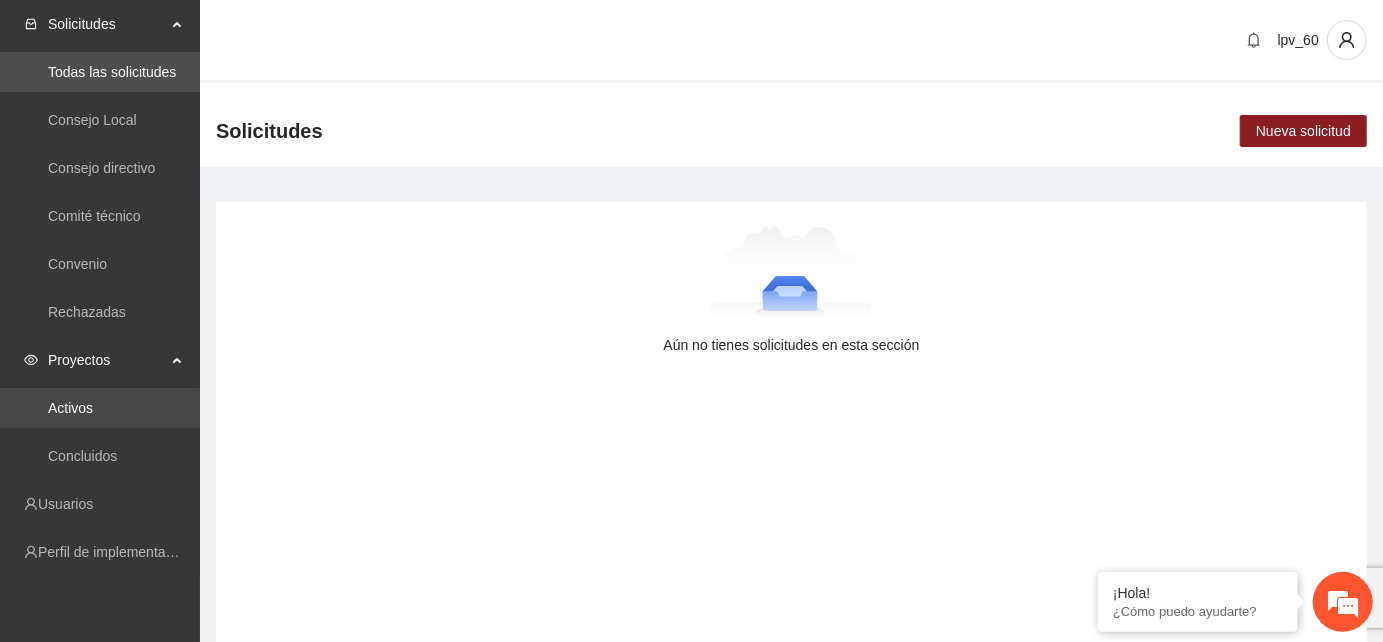 click on "Activos" at bounding box center (70, 408) 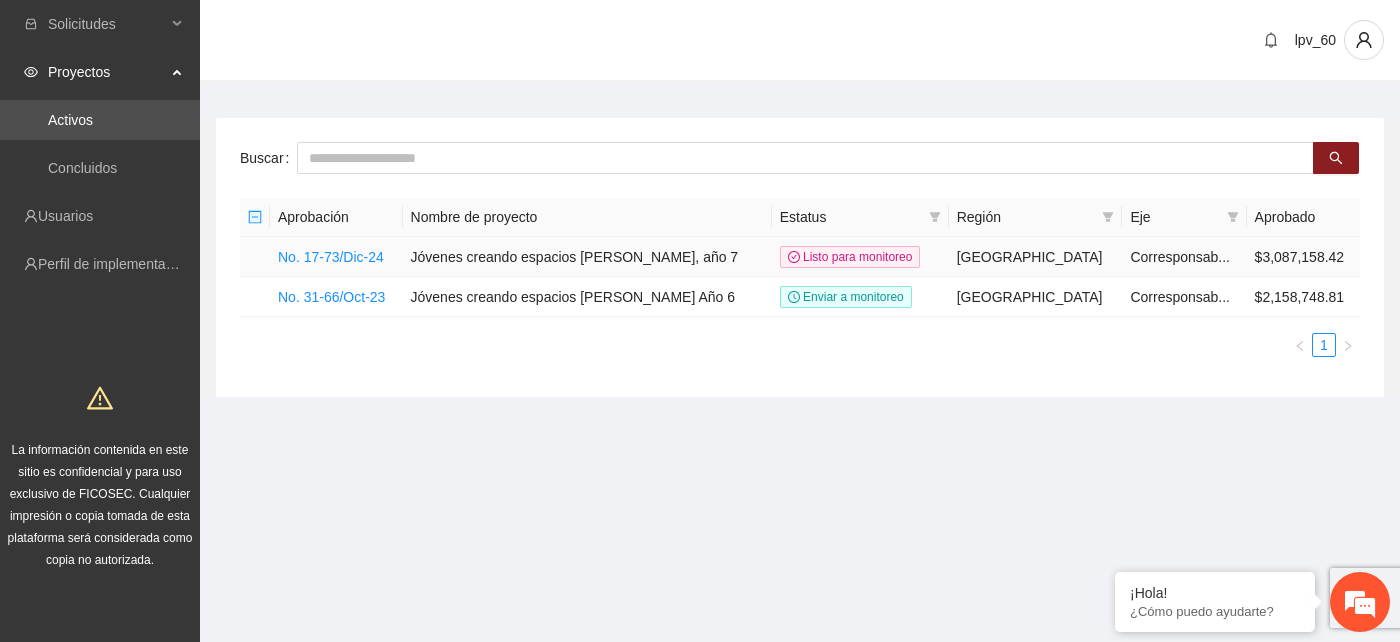 click on "No. 17-73/Dic-24" at bounding box center (336, 257) 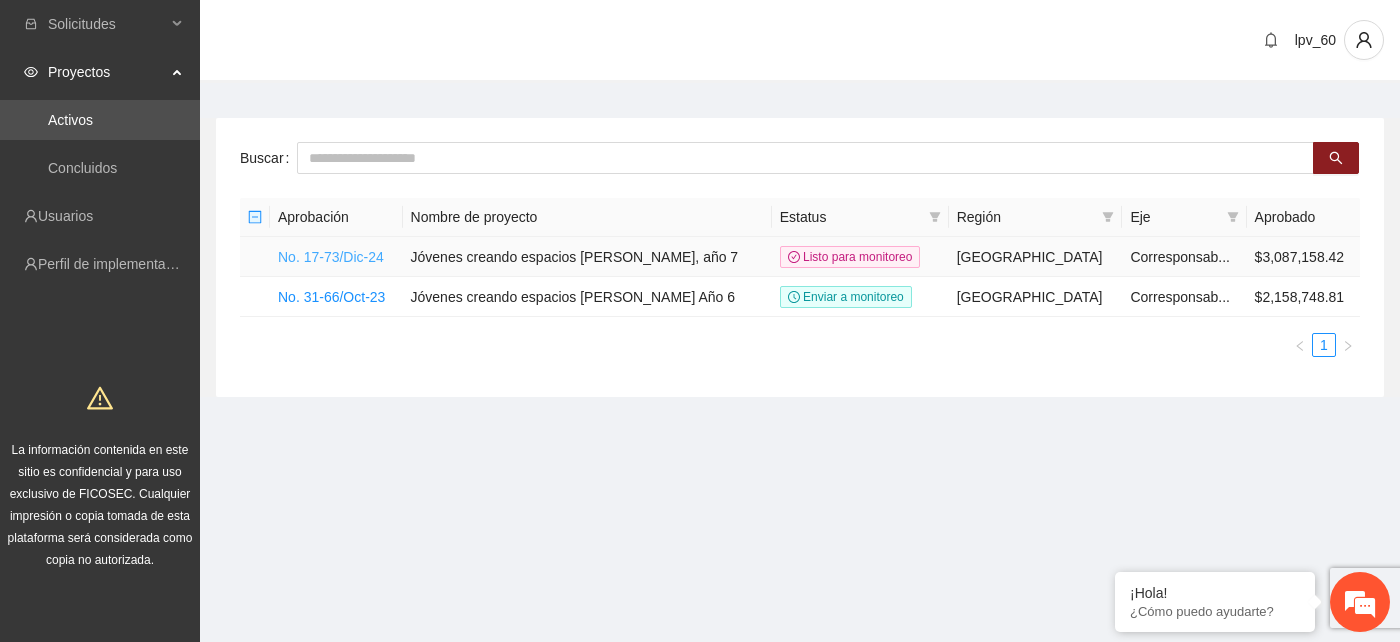 click on "No. 17-73/Dic-24" at bounding box center (331, 257) 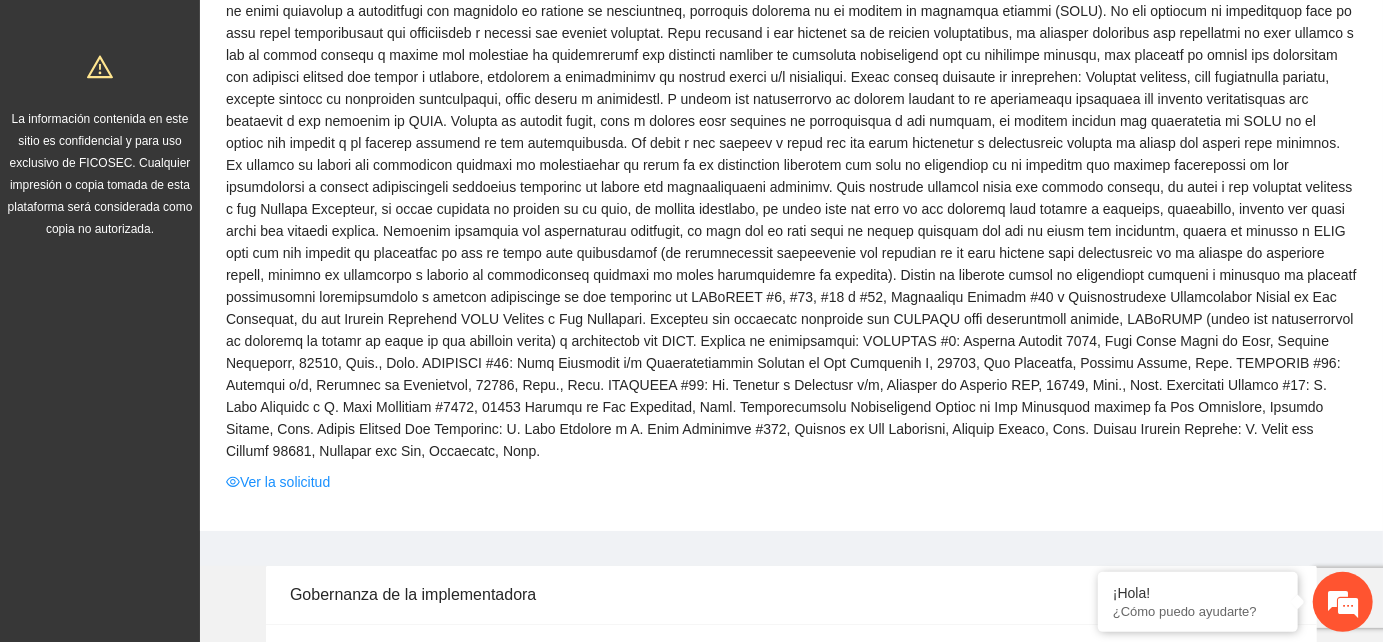 scroll, scrollTop: 333, scrollLeft: 0, axis: vertical 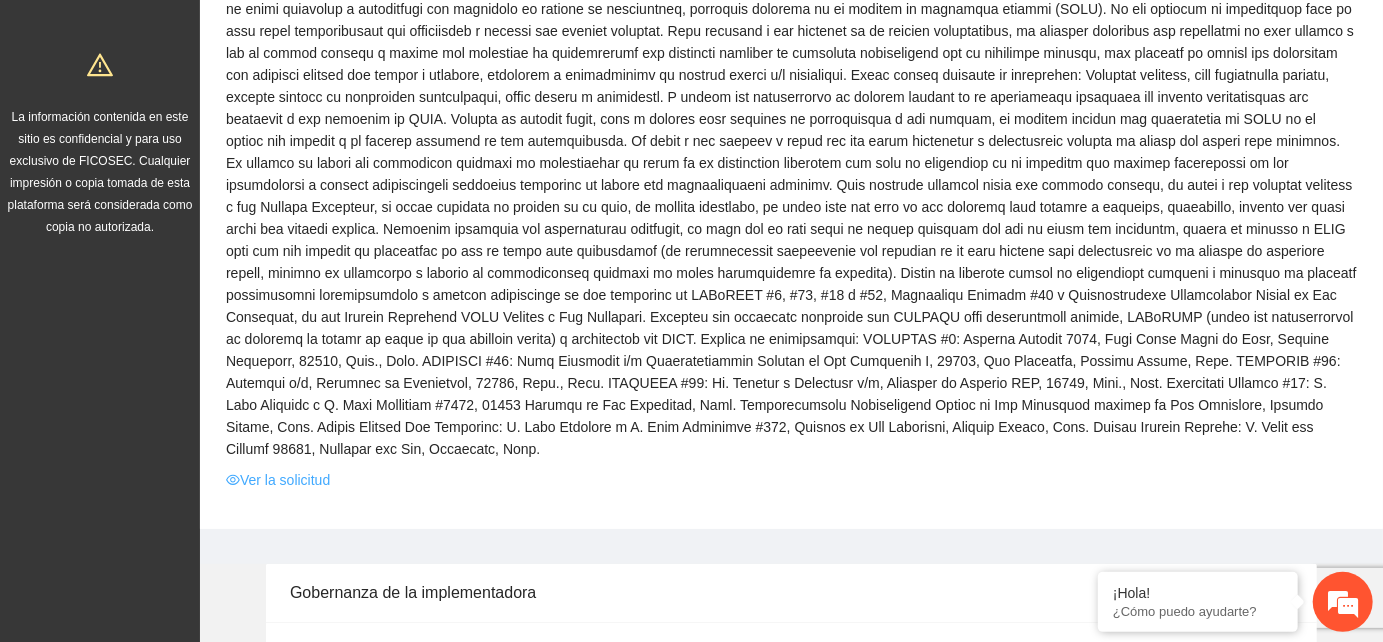 click on "Ver la solicitud" at bounding box center [278, 480] 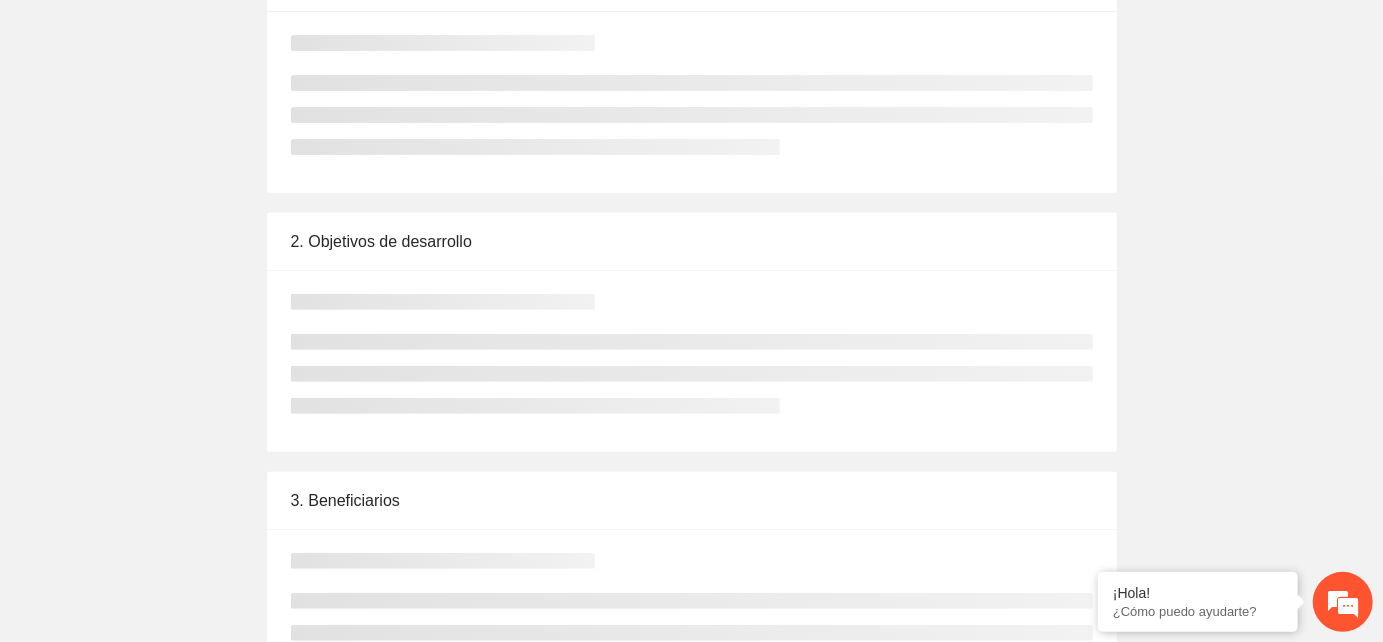 scroll, scrollTop: 0, scrollLeft: 0, axis: both 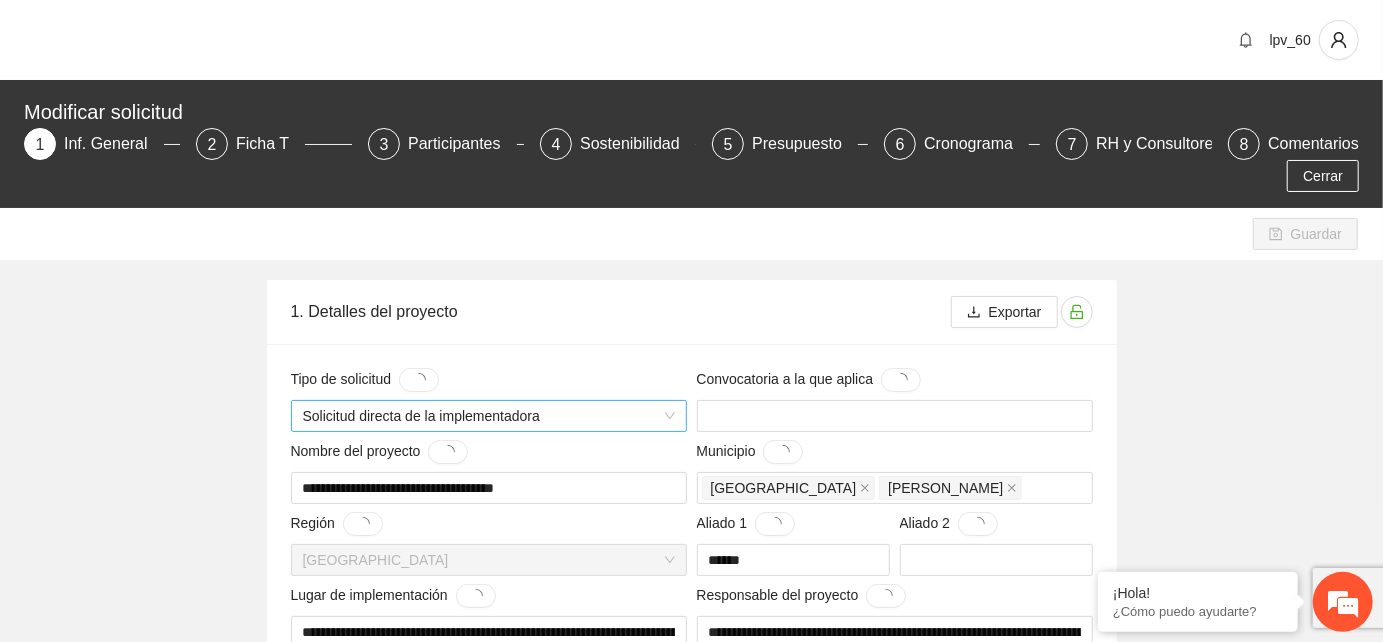 type 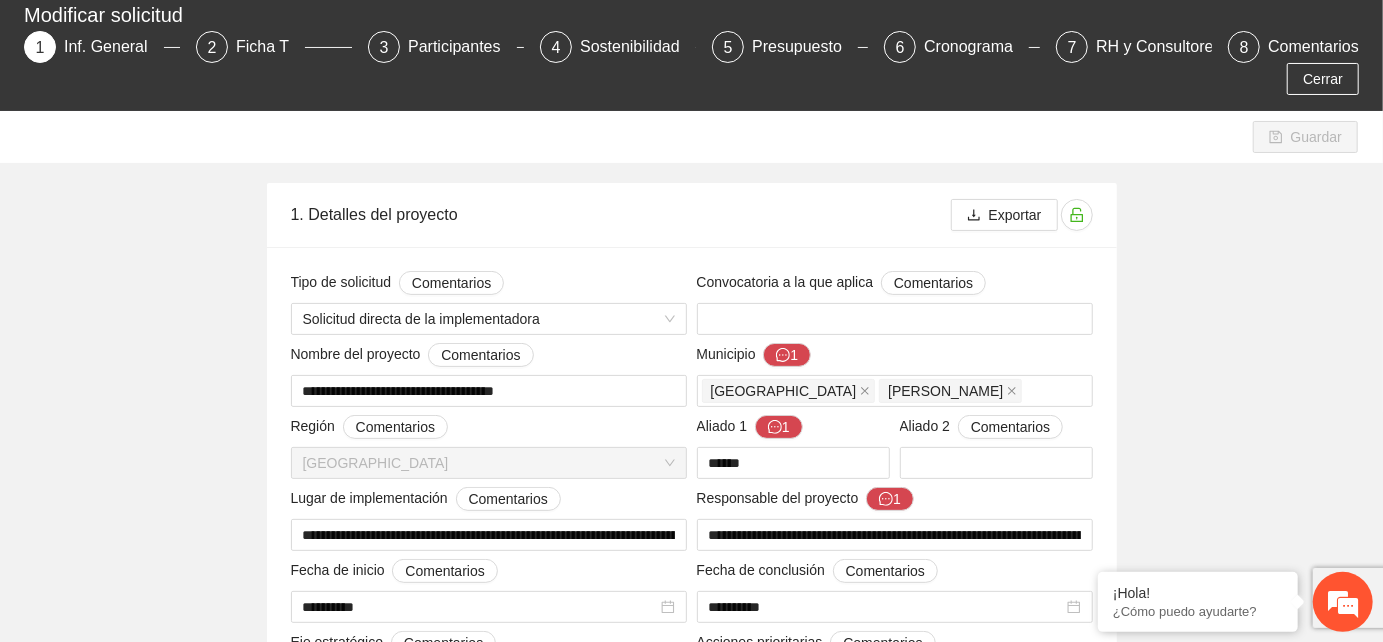 scroll, scrollTop: 0, scrollLeft: 0, axis: both 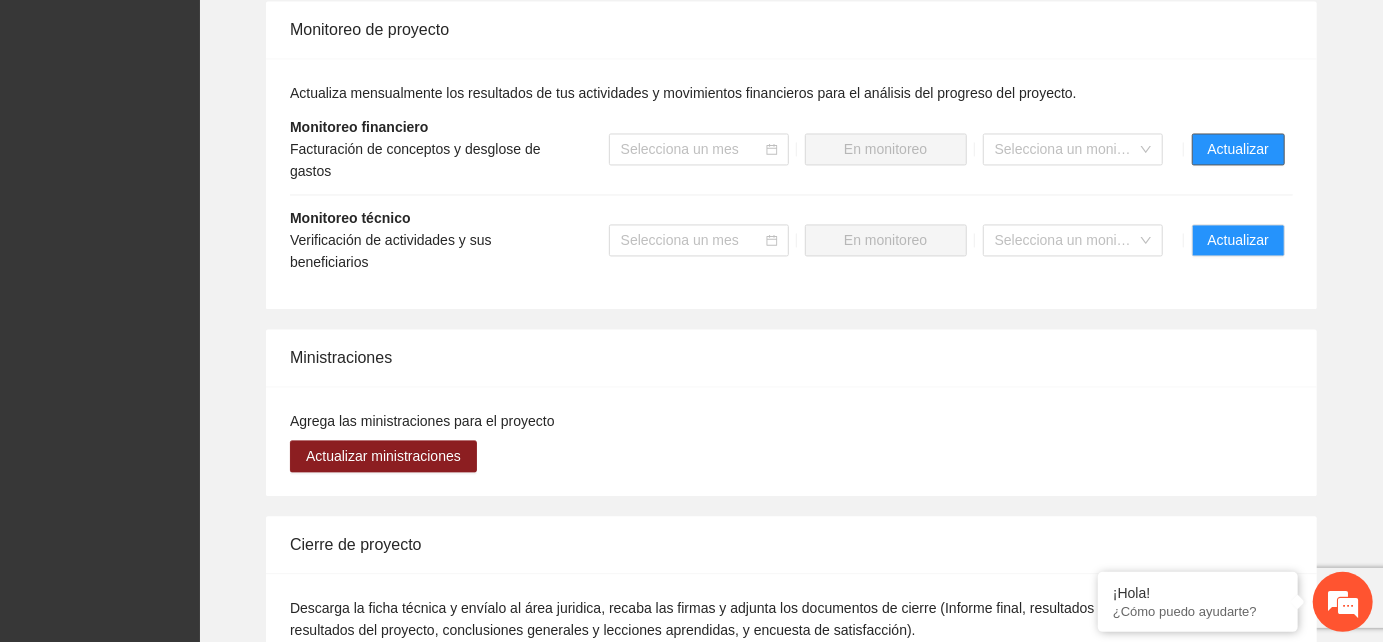 click on "Actualizar" at bounding box center (1238, 149) 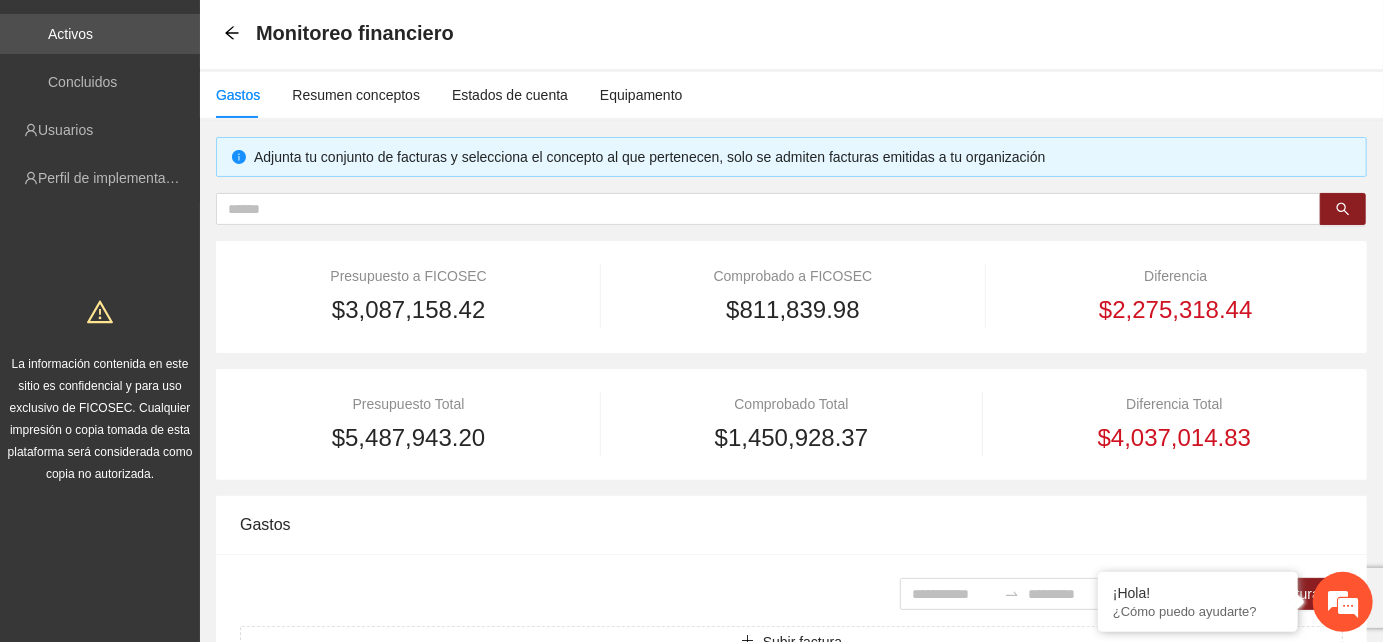 scroll, scrollTop: 222, scrollLeft: 0, axis: vertical 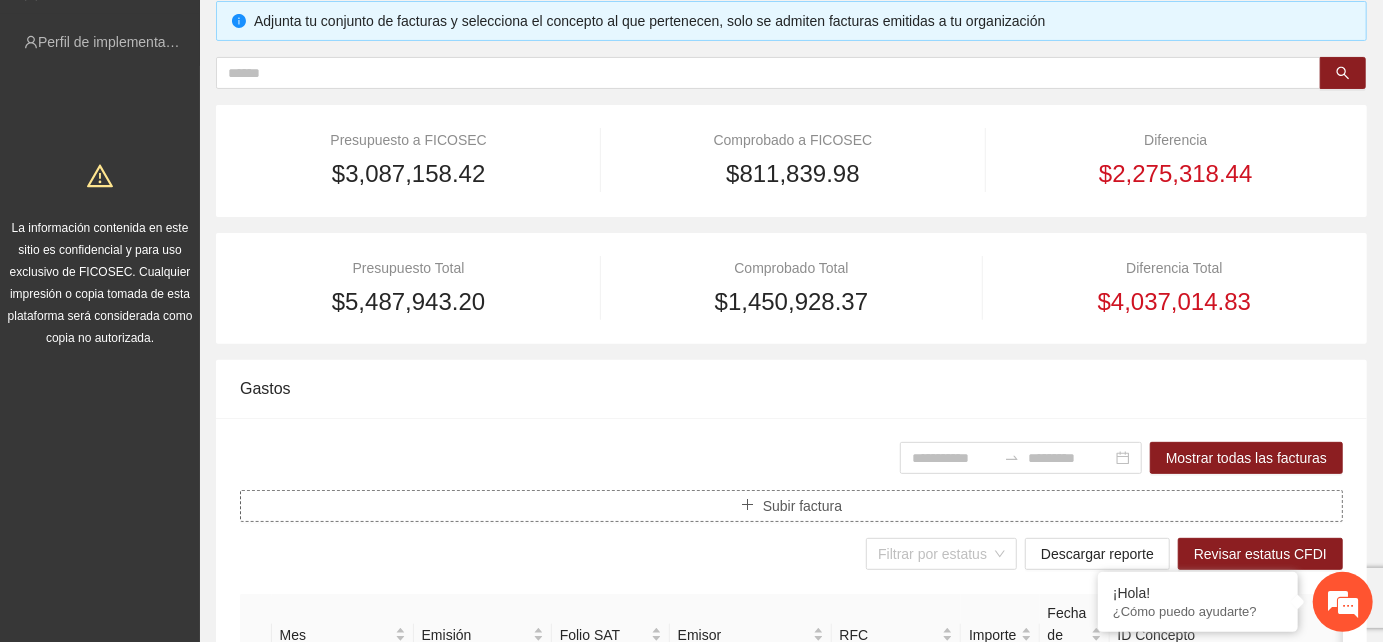 click on "Subir factura" at bounding box center (802, 506) 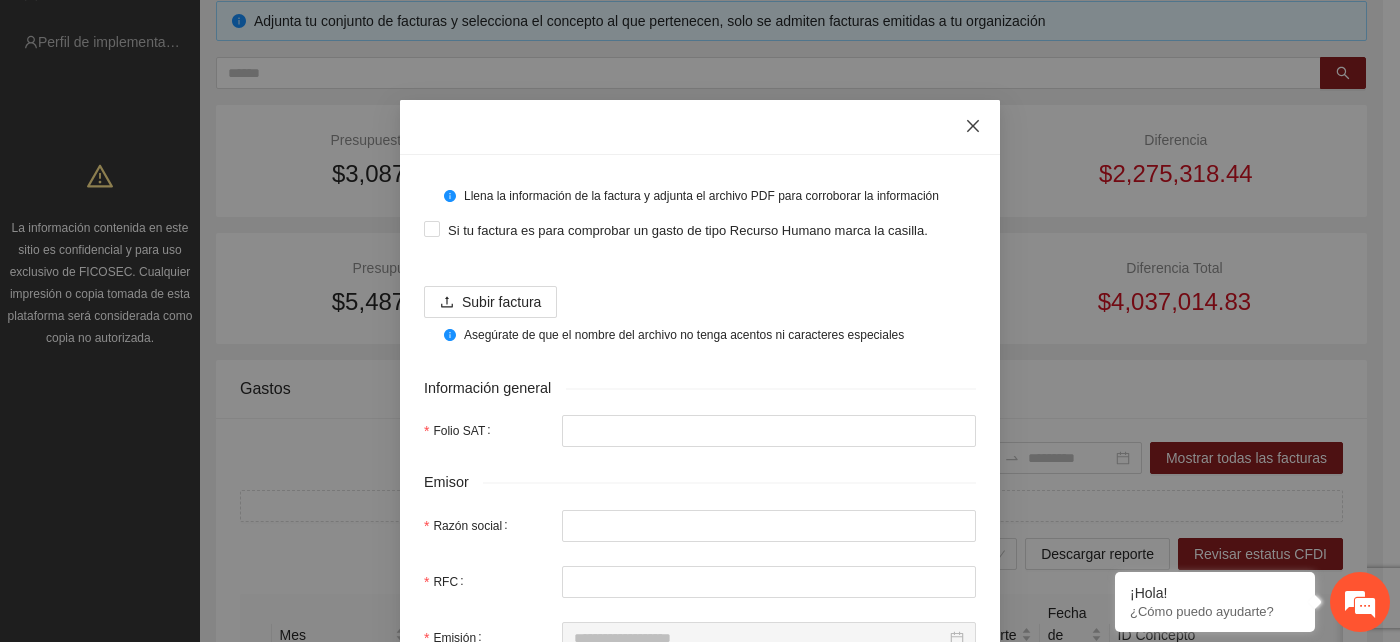 click 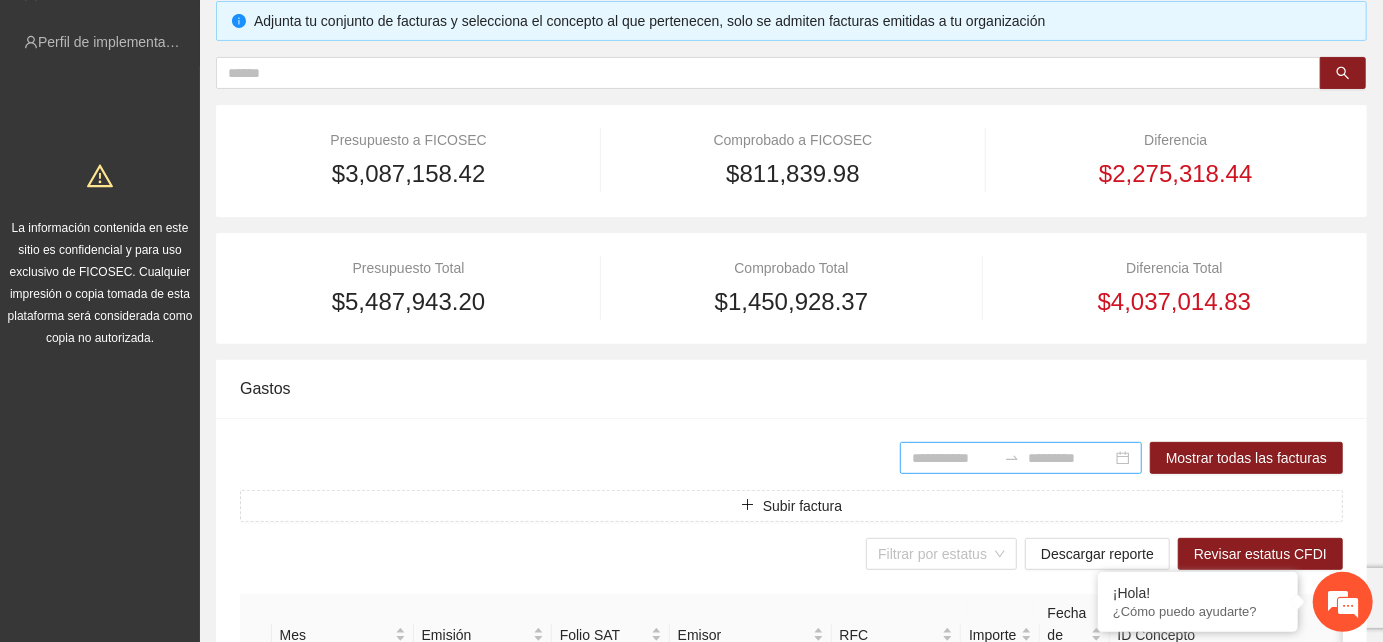 click at bounding box center (954, 458) 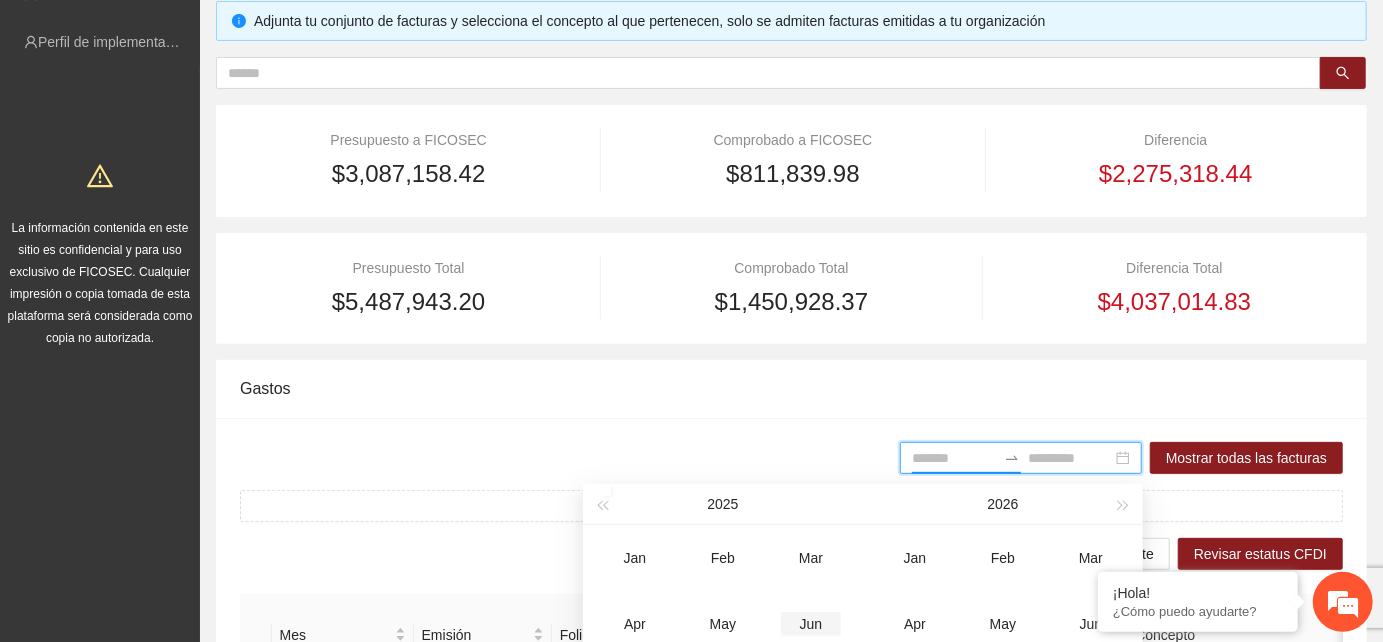 click on "Jun" at bounding box center (811, 624) 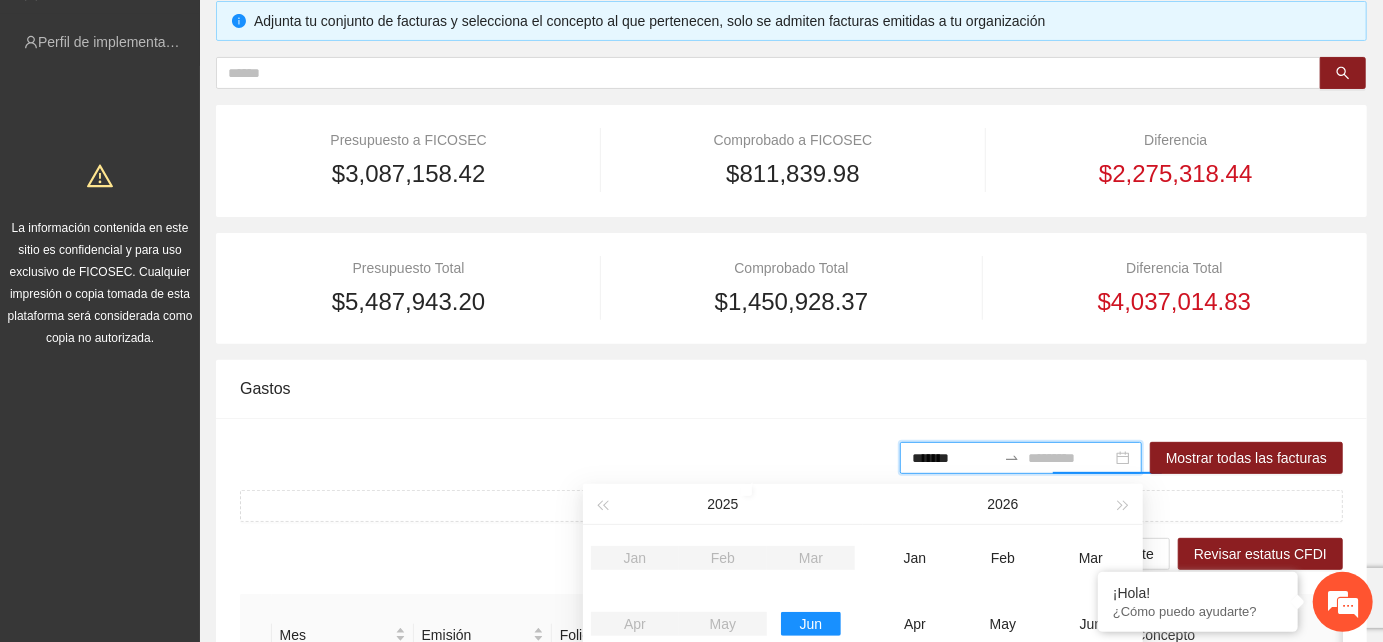 click on "Jun" at bounding box center (811, 624) 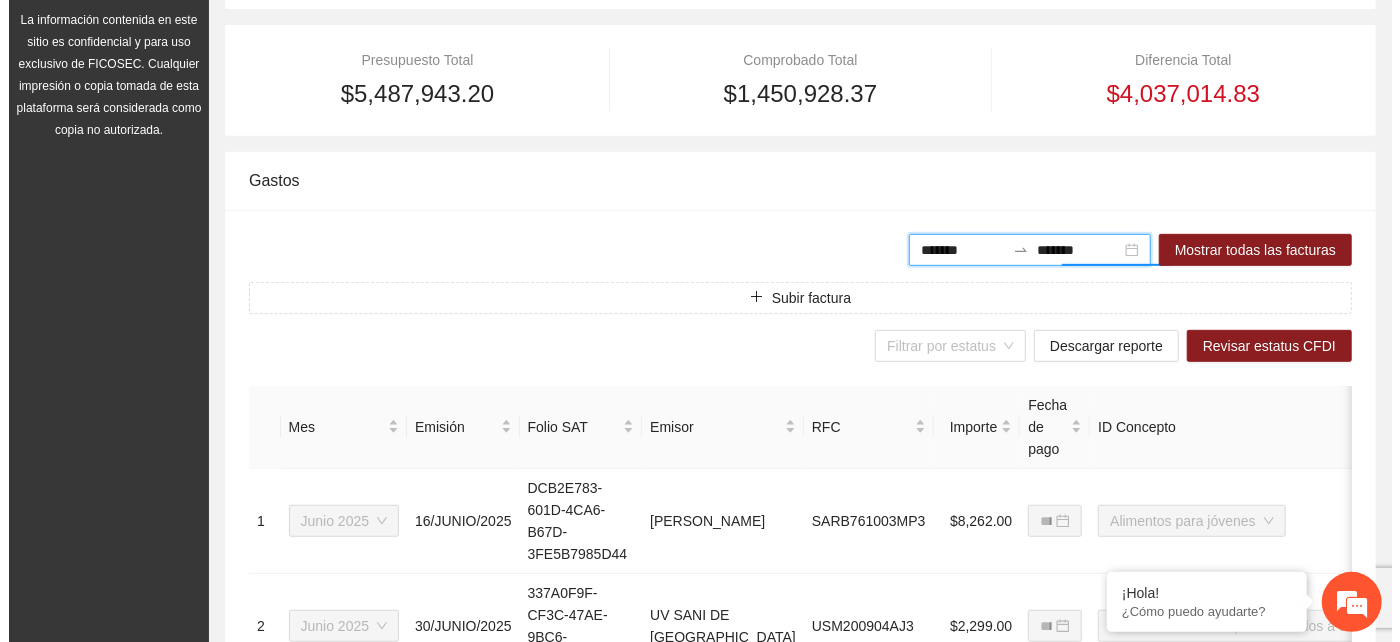 scroll, scrollTop: 444, scrollLeft: 0, axis: vertical 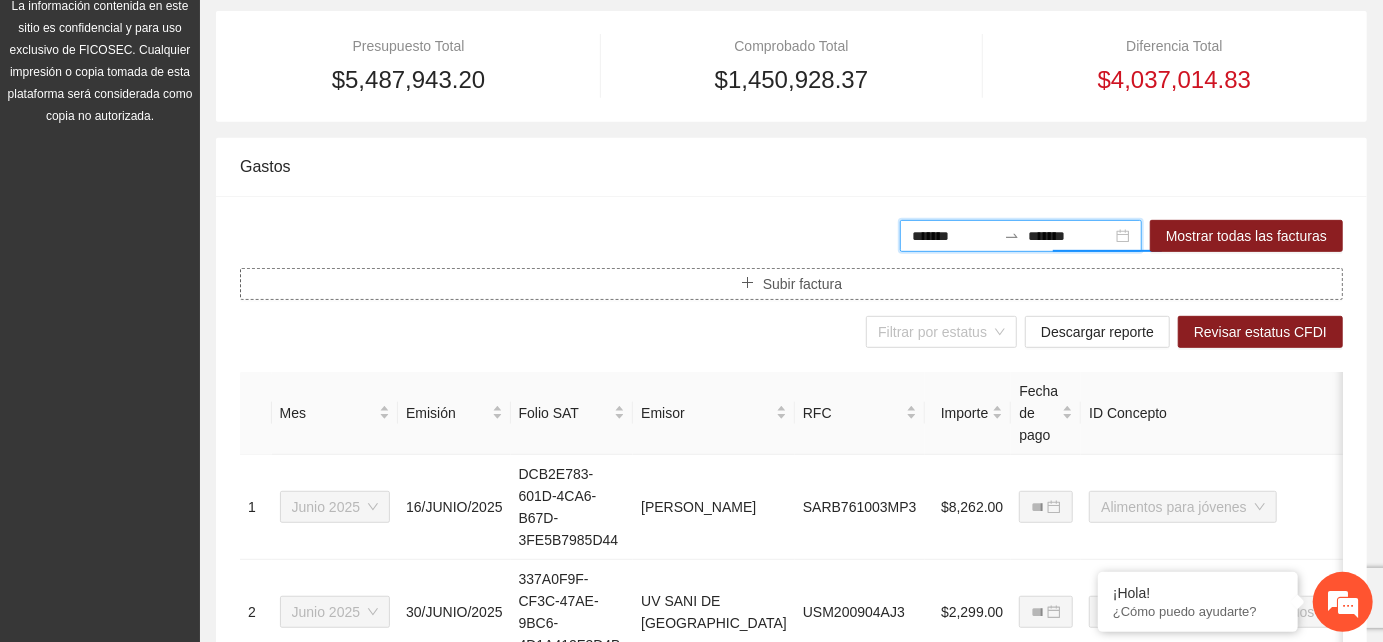 click on "Subir factura" at bounding box center [802, 284] 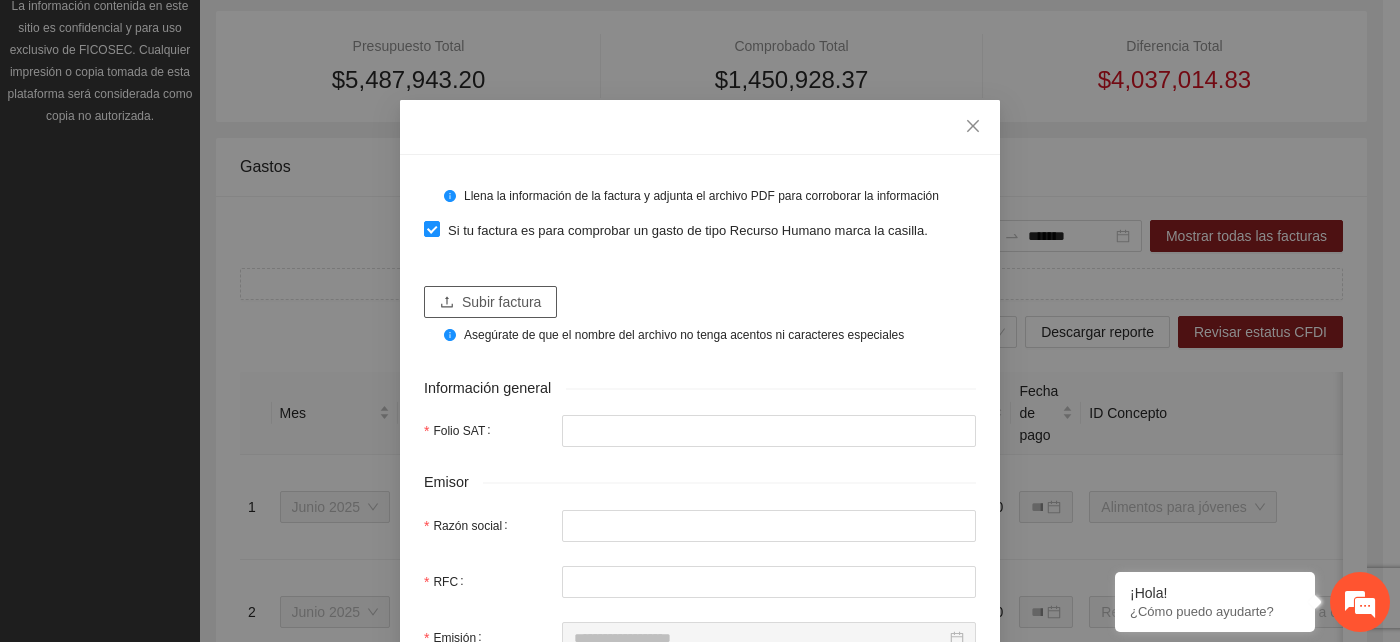 click on "Subir factura" at bounding box center (490, 302) 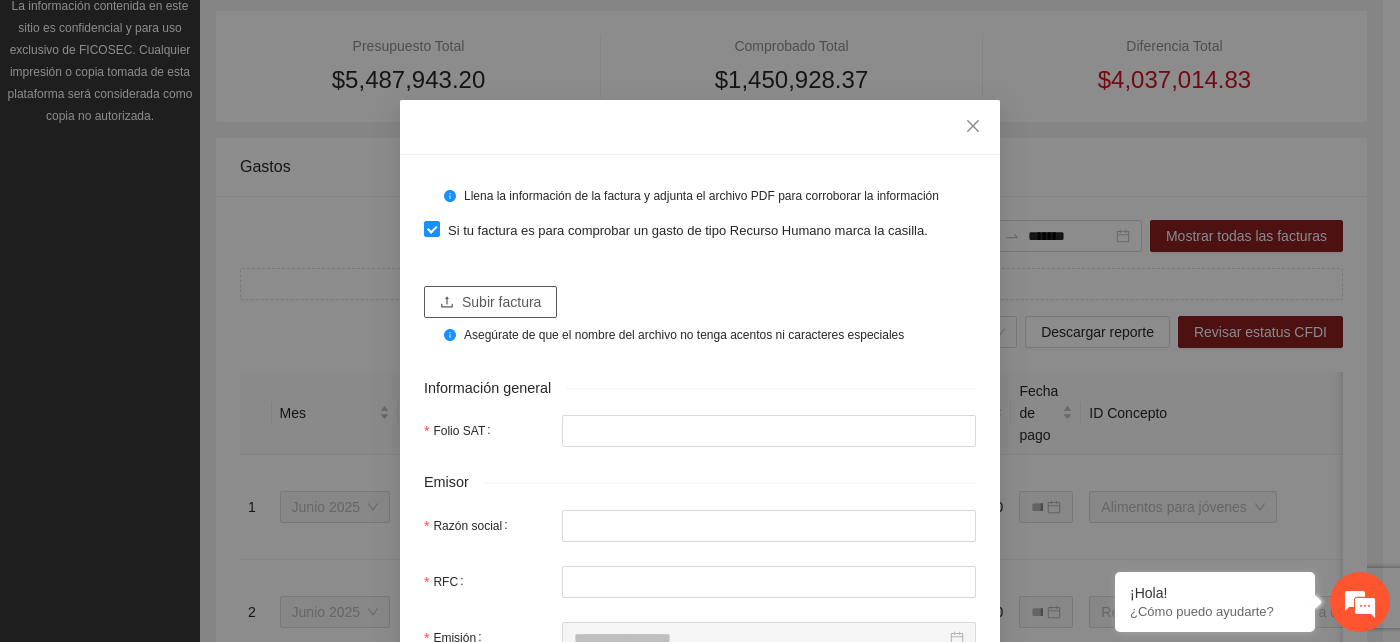 click on "Subir factura" at bounding box center (490, 302) 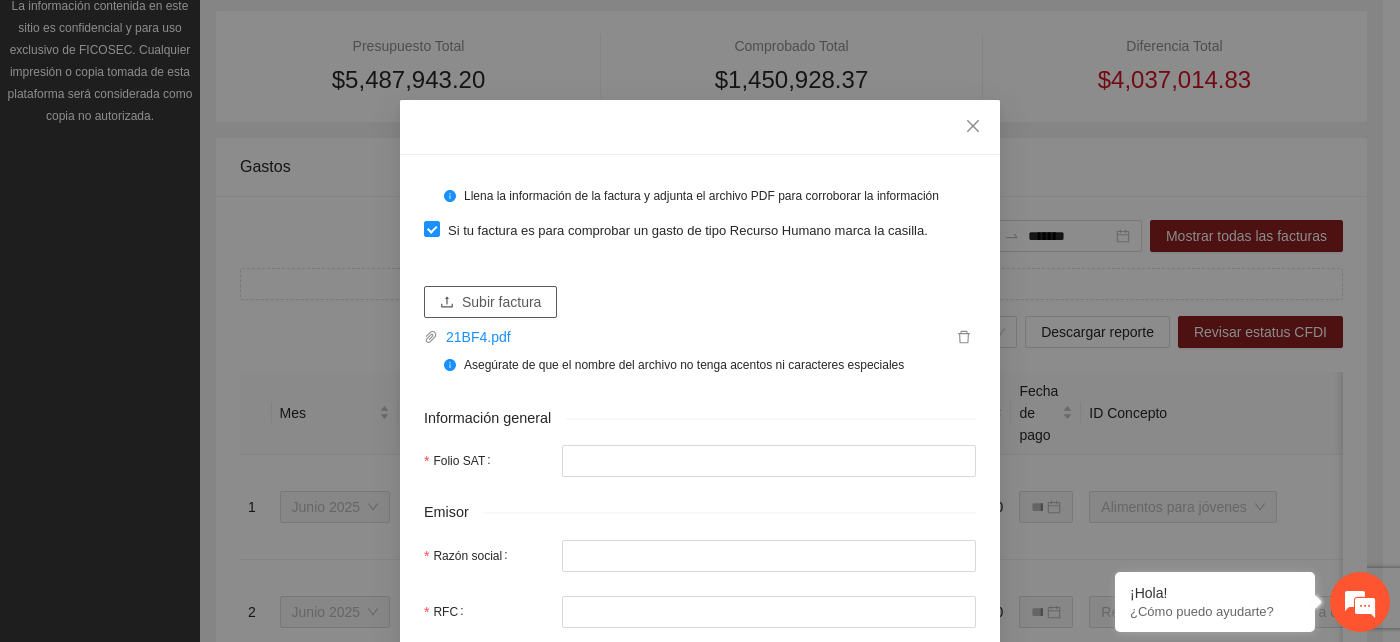 click on "Subir factura" at bounding box center (501, 302) 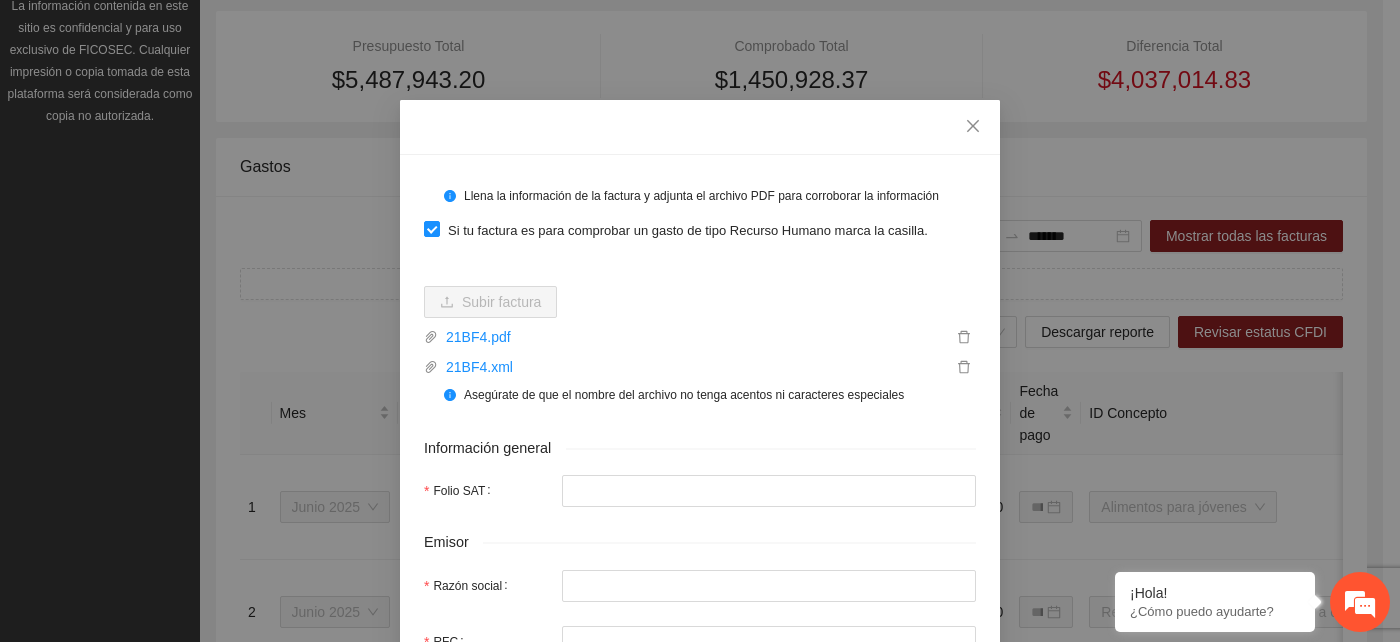type on "**********" 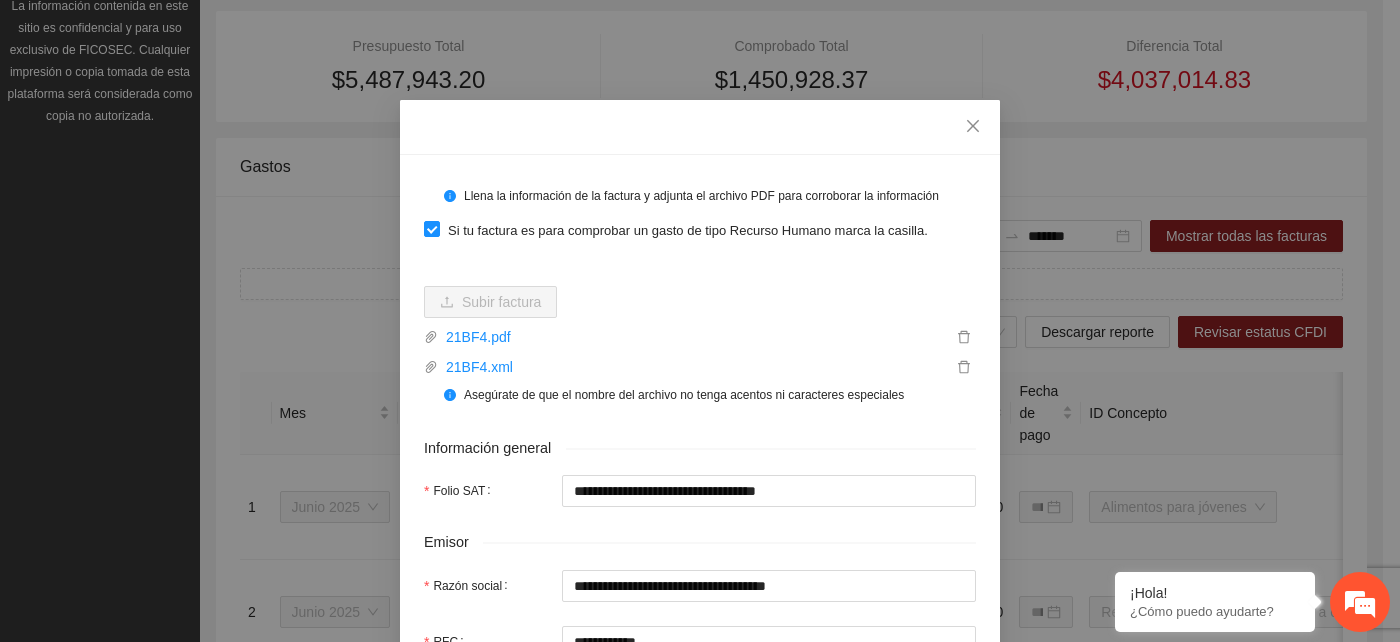type on "**********" 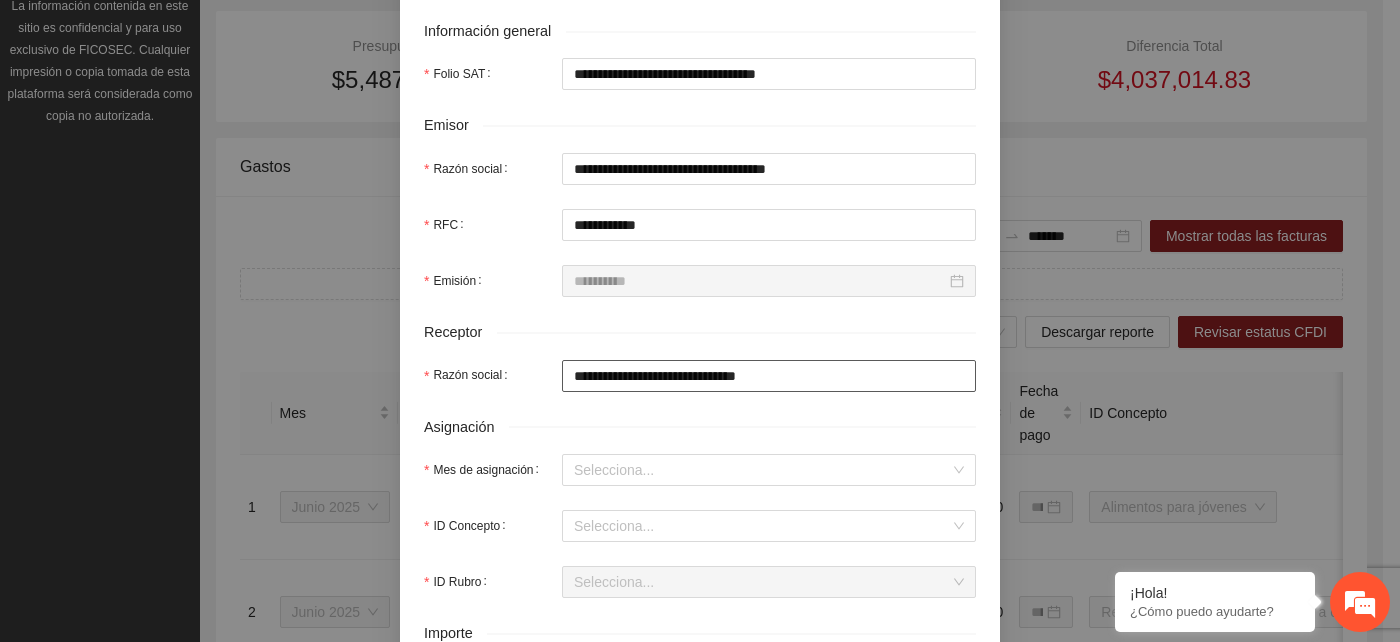scroll, scrollTop: 444, scrollLeft: 0, axis: vertical 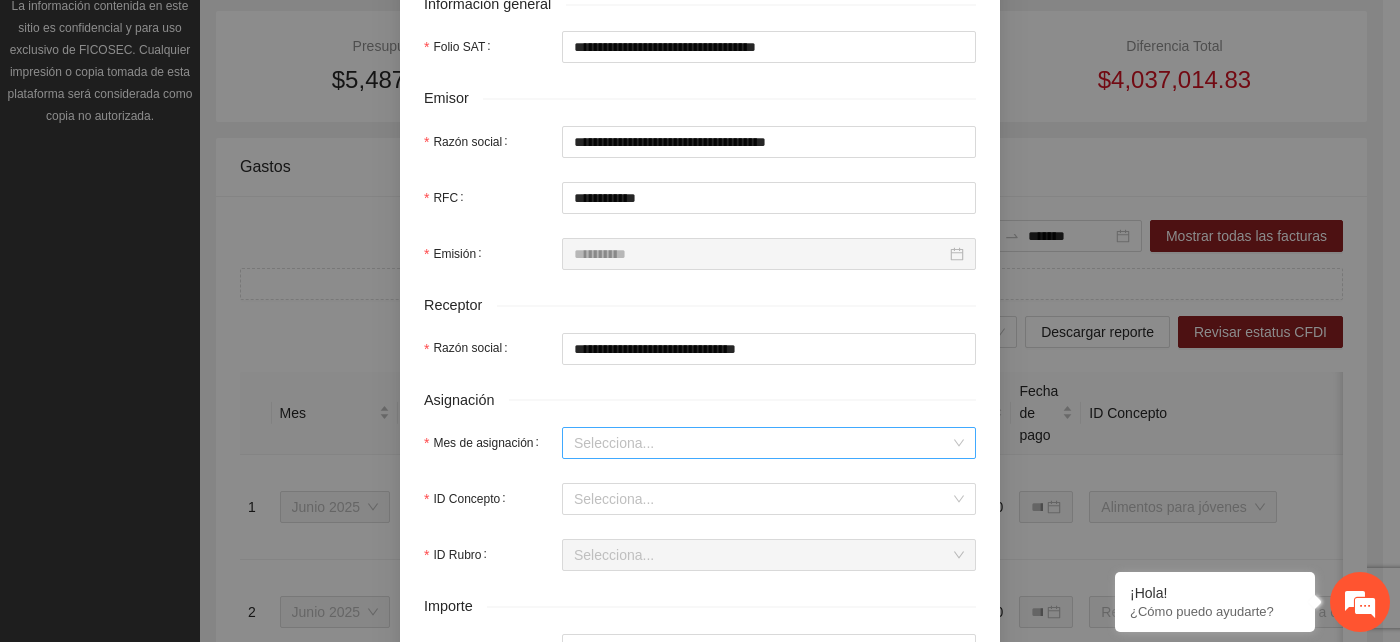 click on "Mes de asignación" at bounding box center [762, 443] 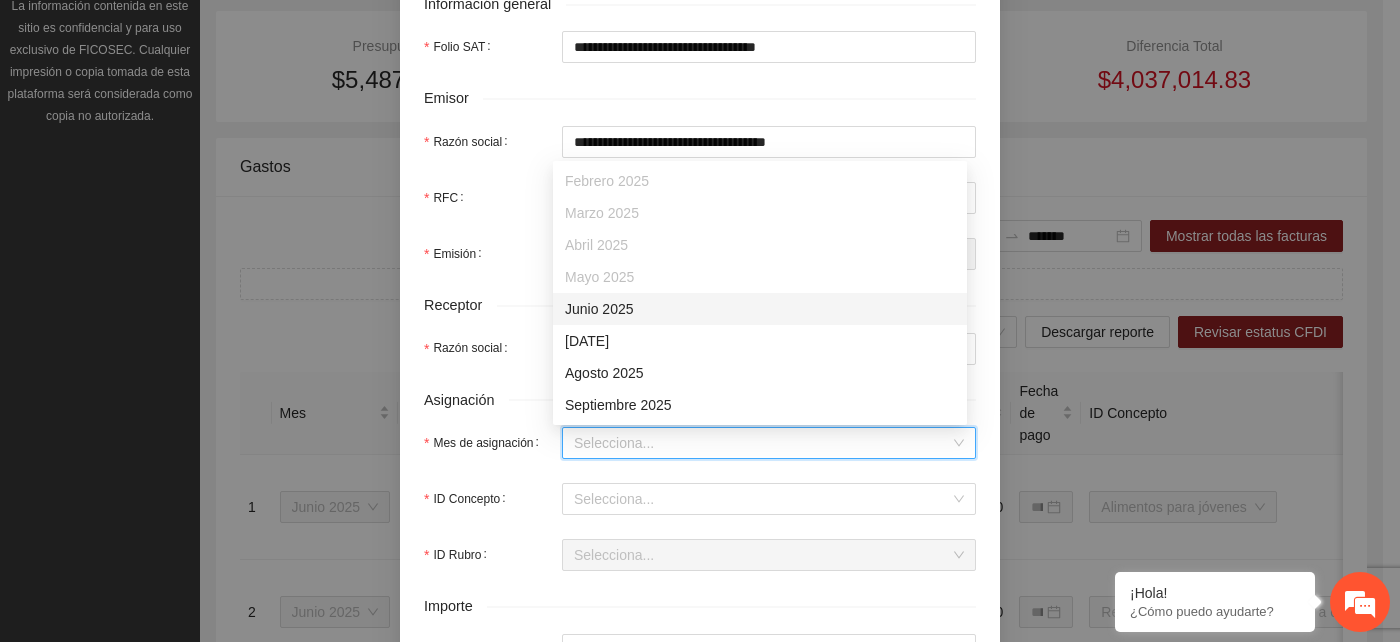 click on "Junio 2025" at bounding box center (760, 309) 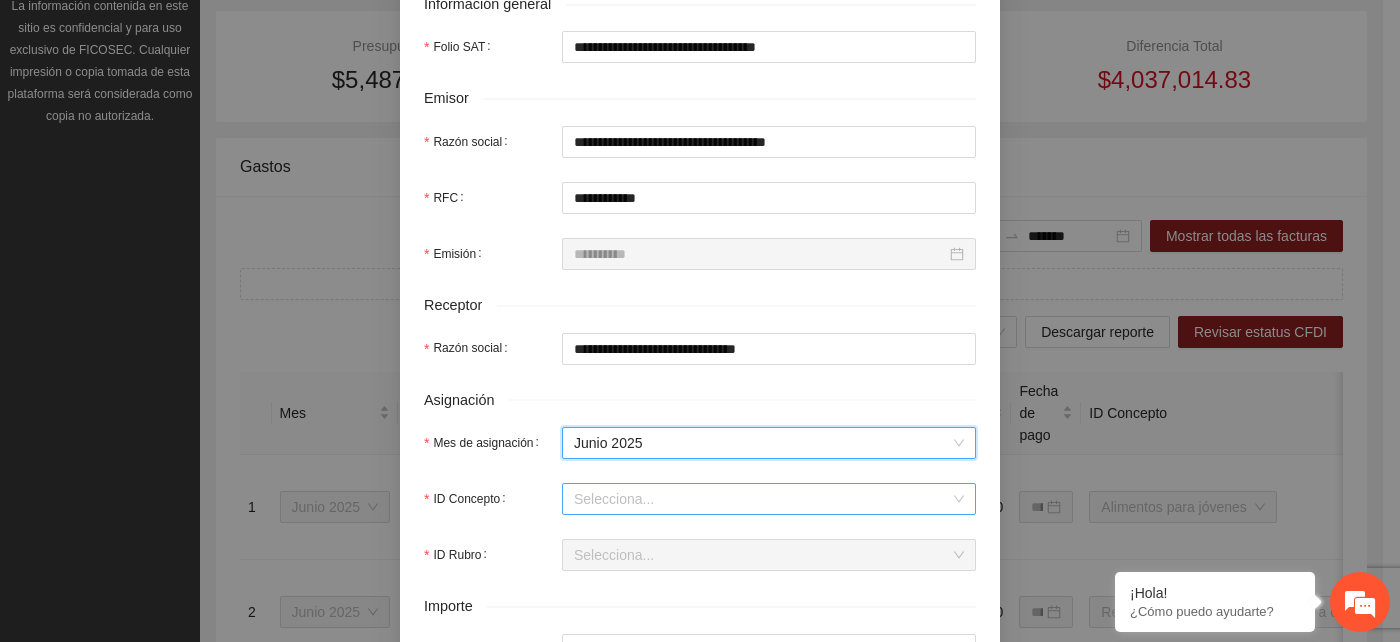 click on "ID Concepto" at bounding box center (762, 499) 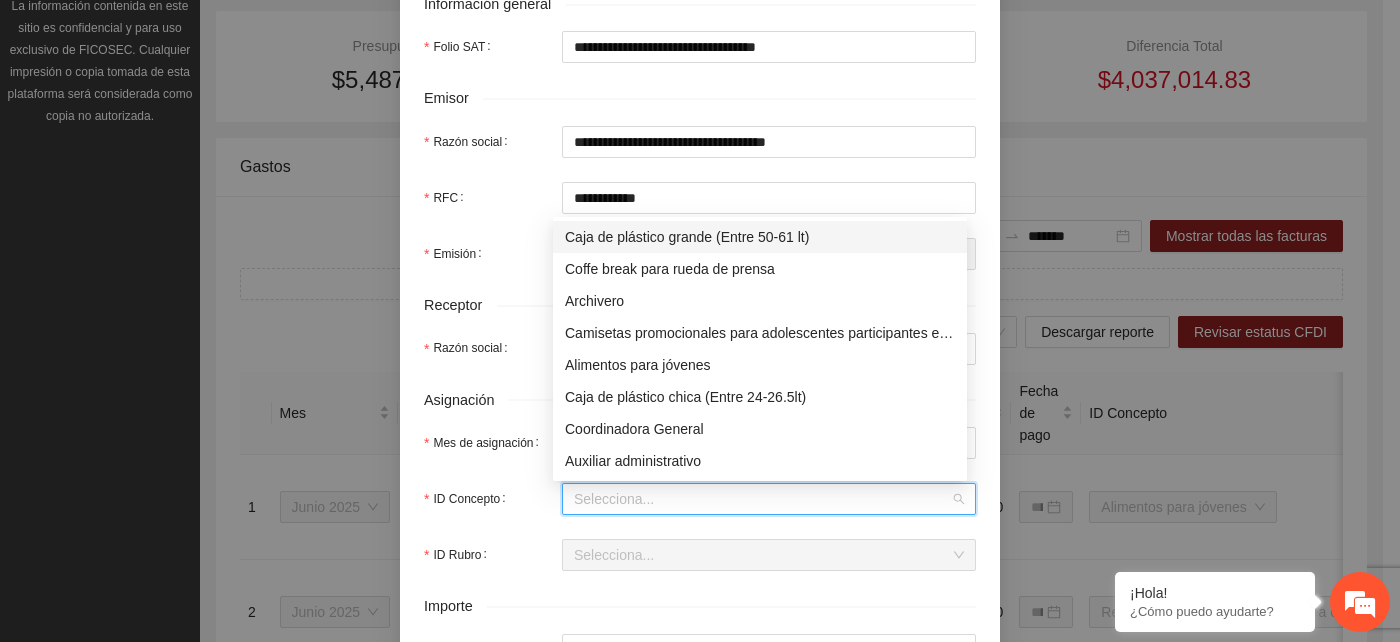 type on "*" 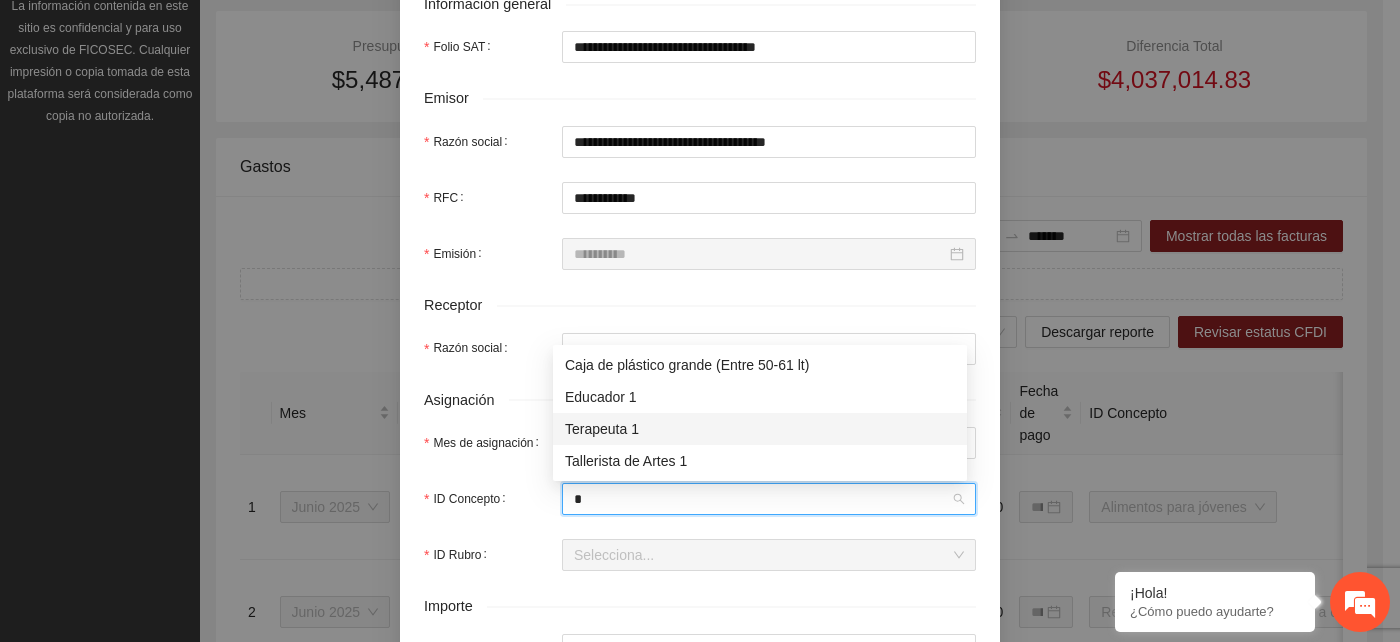 click on "Terapeuta 1" at bounding box center [760, 429] 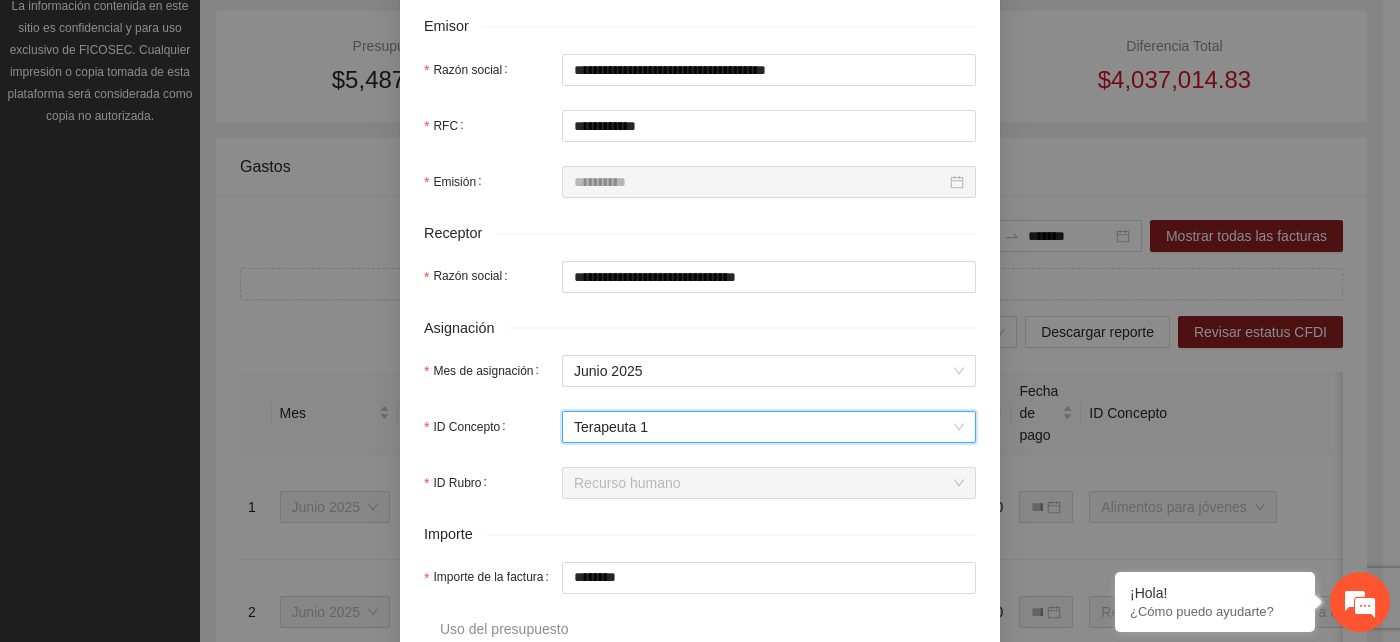 scroll, scrollTop: 555, scrollLeft: 0, axis: vertical 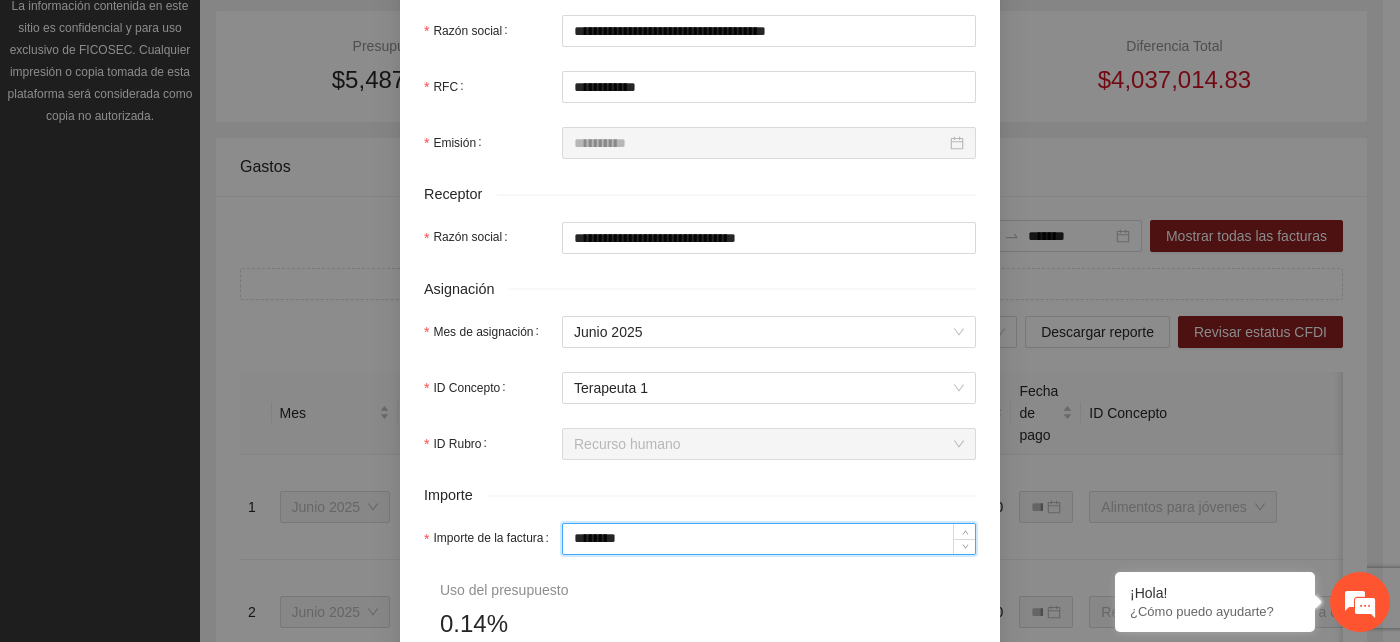 drag, startPoint x: 655, startPoint y: 537, endPoint x: 552, endPoint y: 545, distance: 103.31021 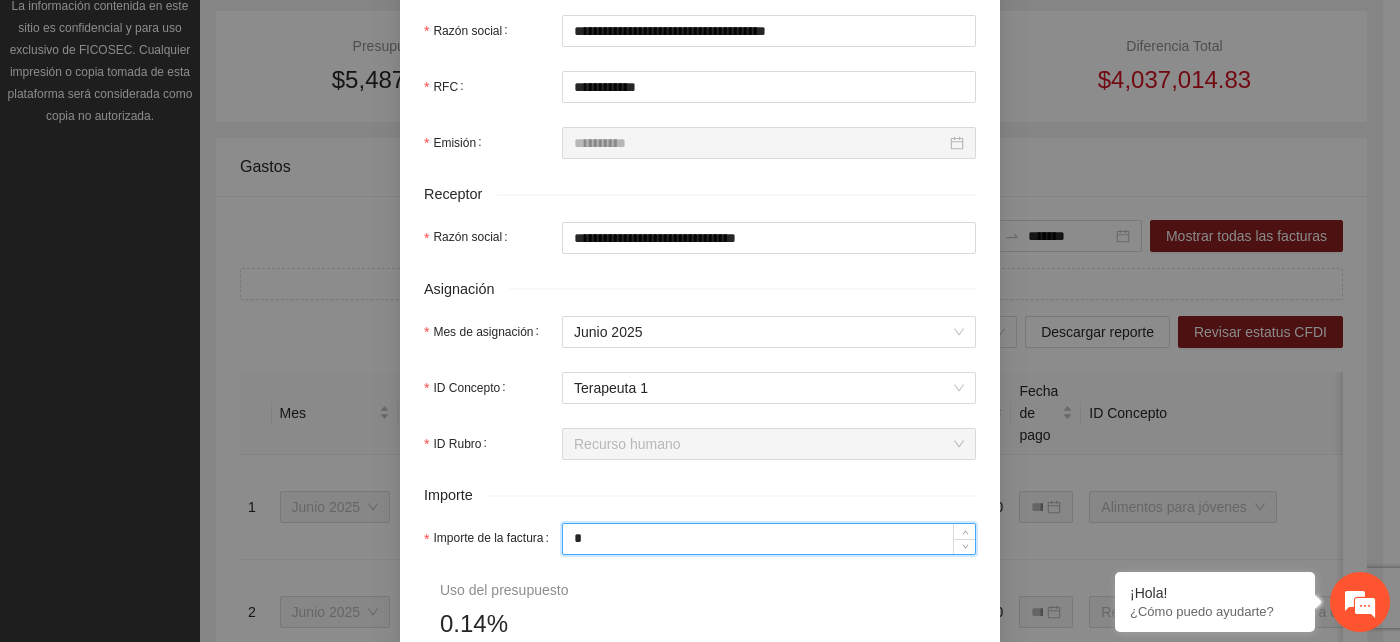 type on "****" 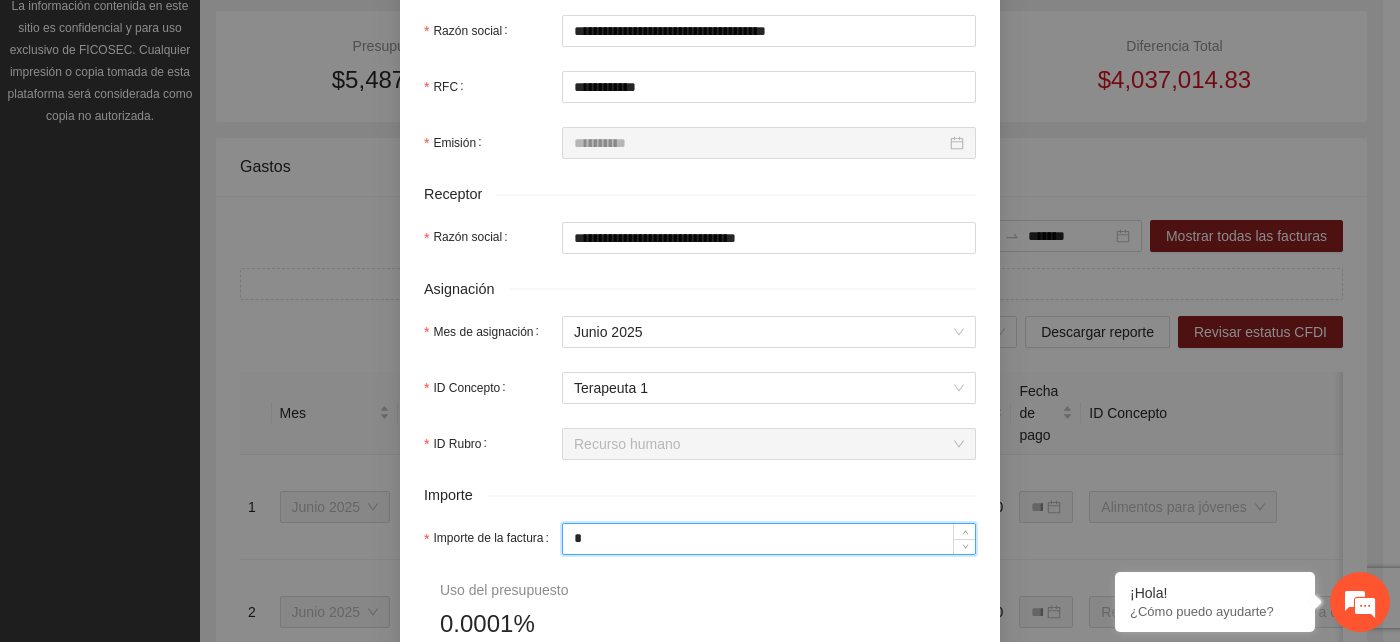 type on "**" 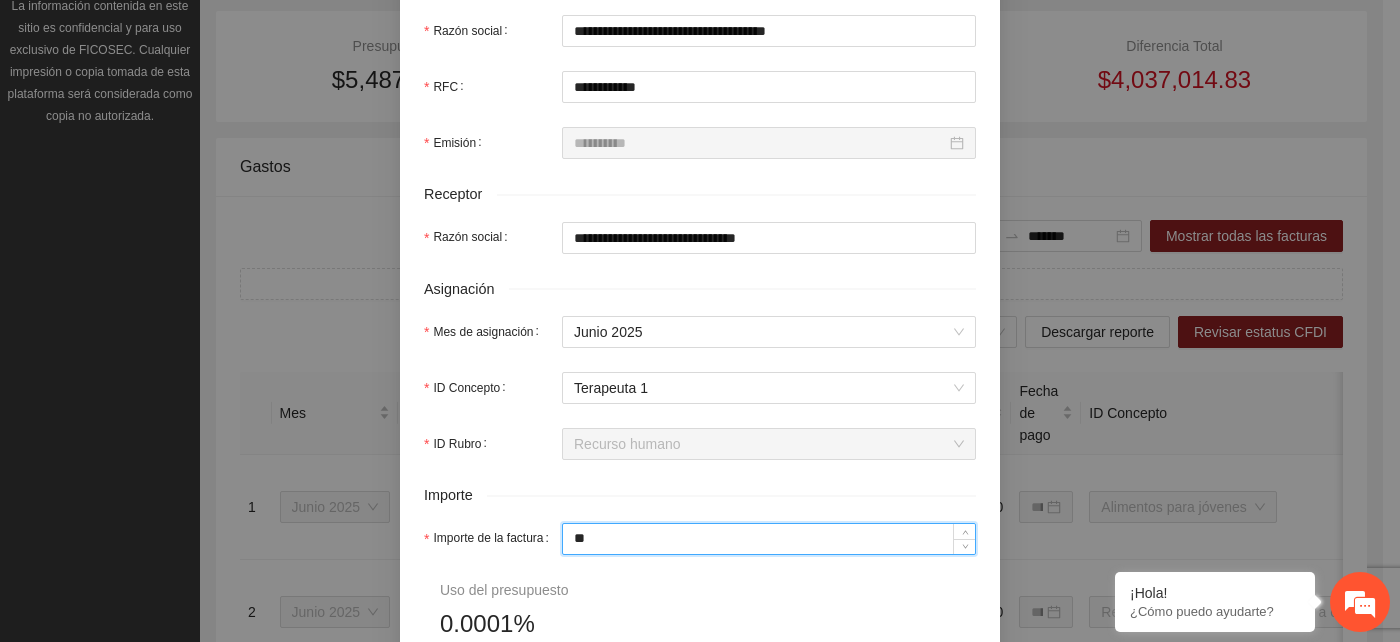 type on "*****" 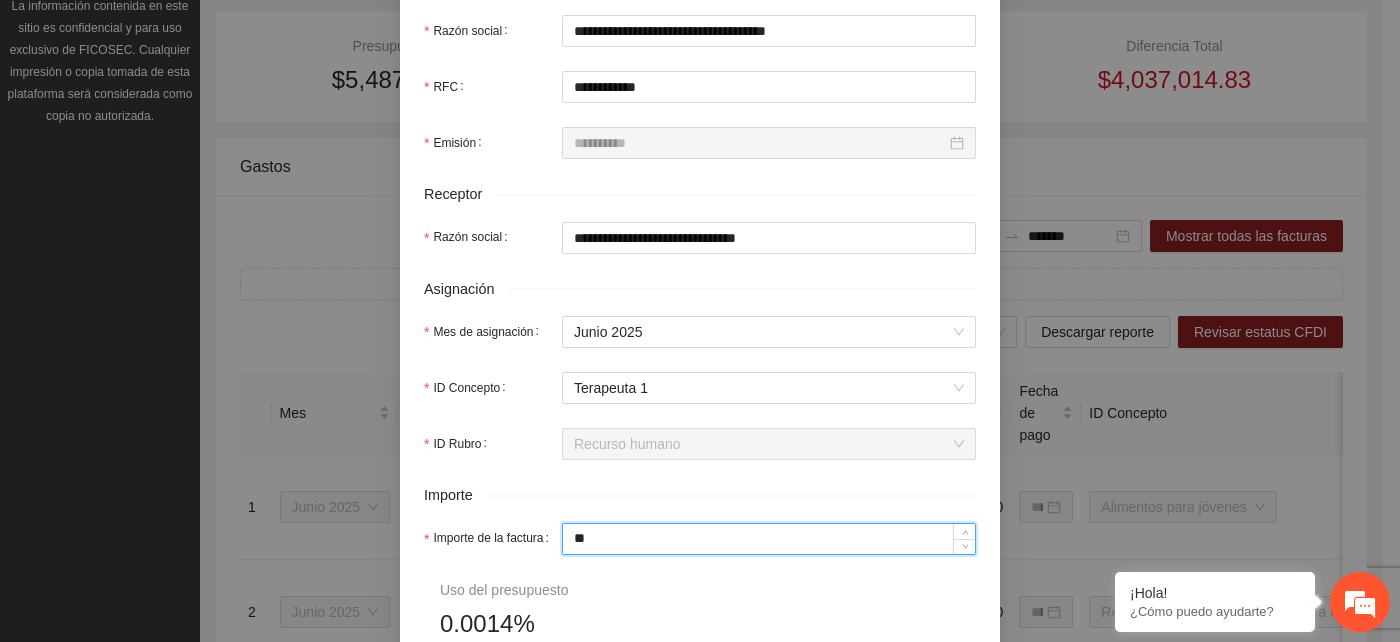 type on "***" 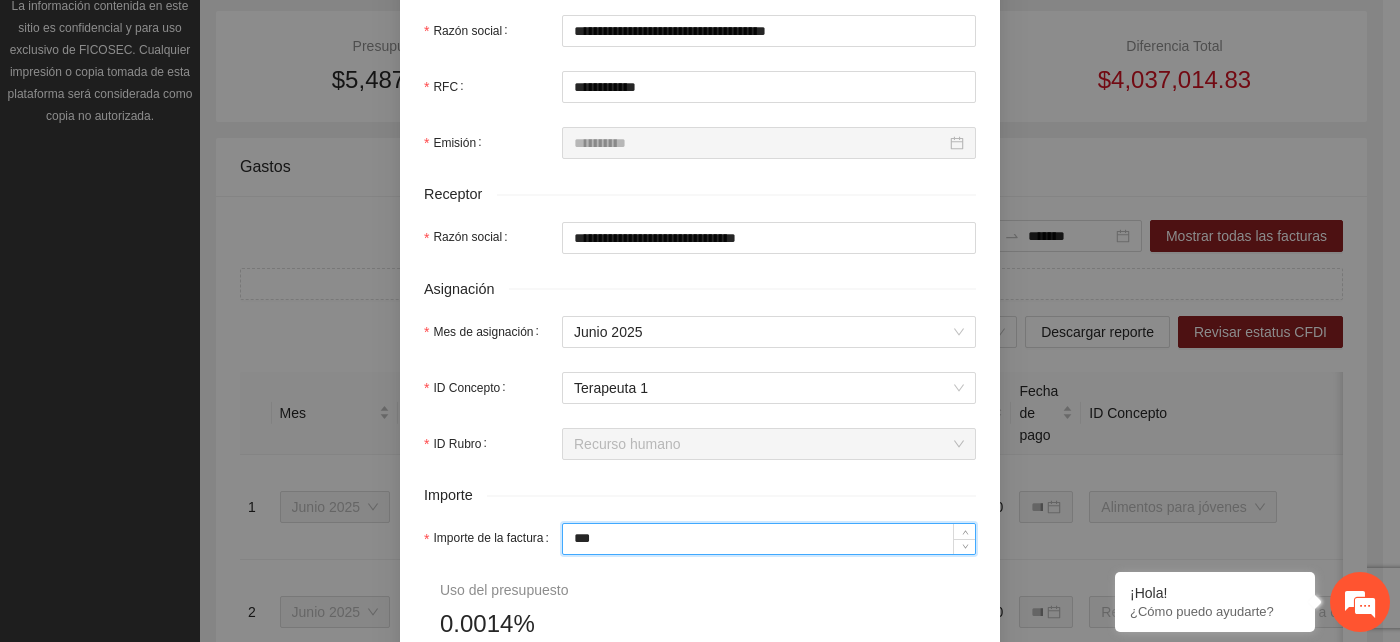 type on "******" 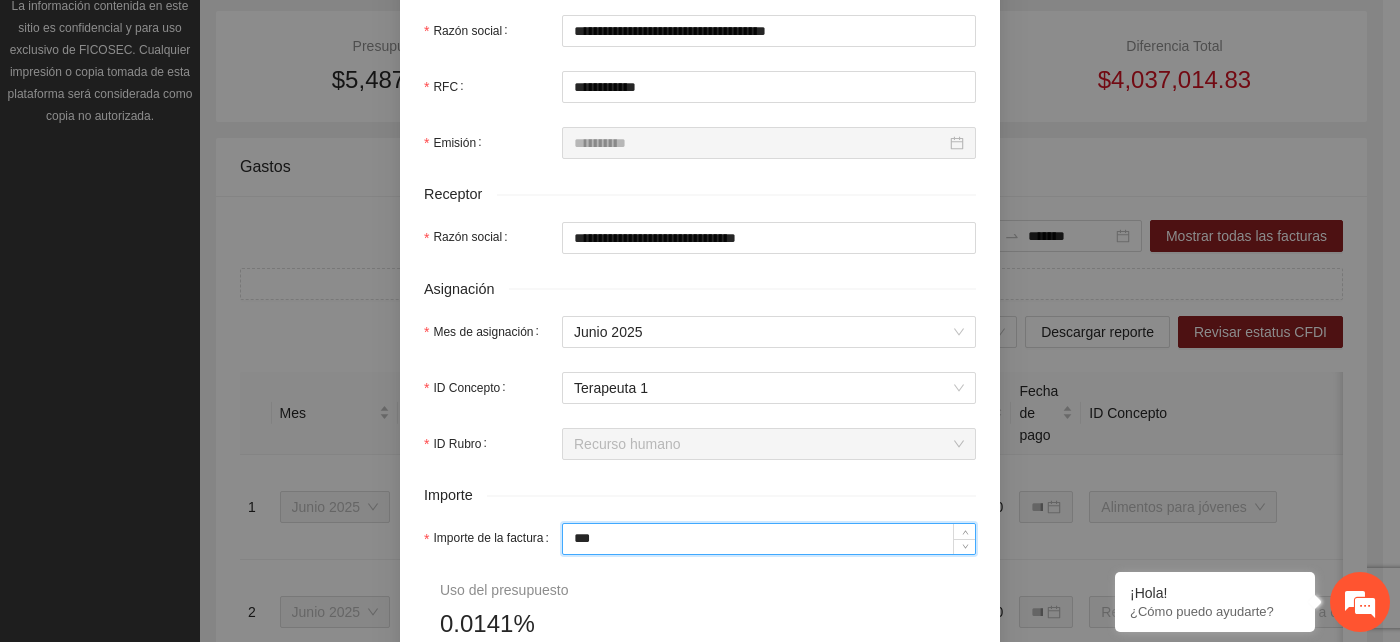 type on "*****" 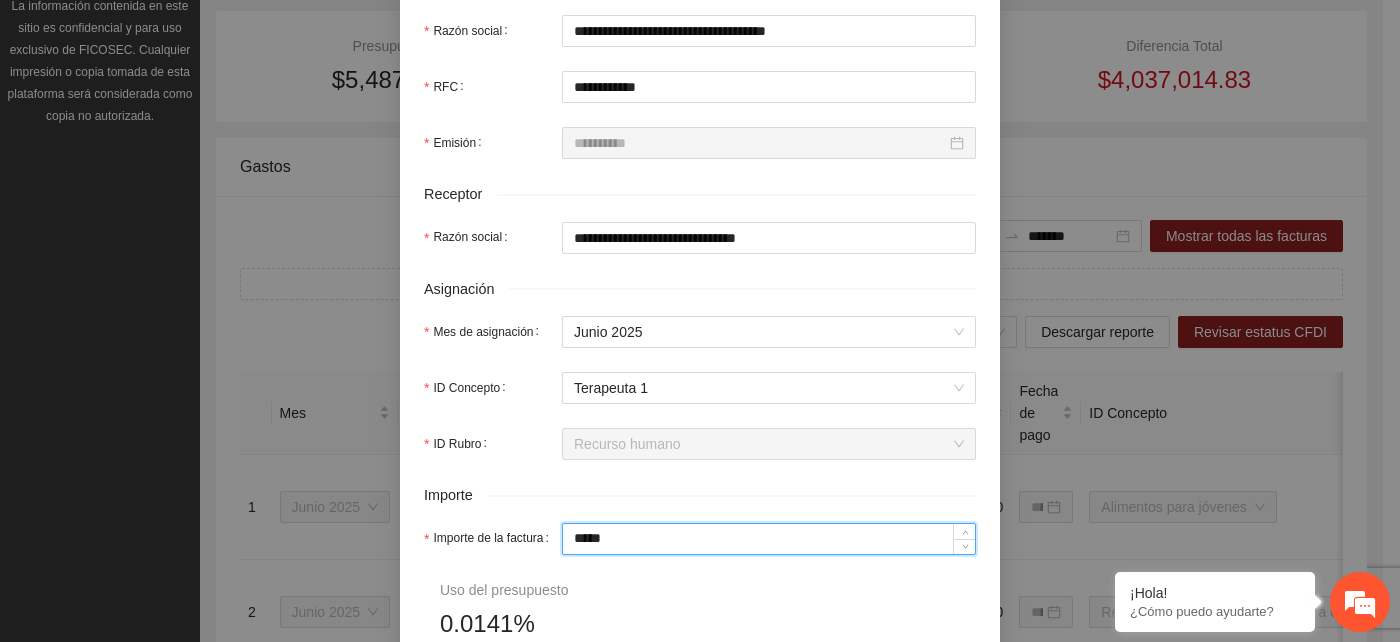 type on "********" 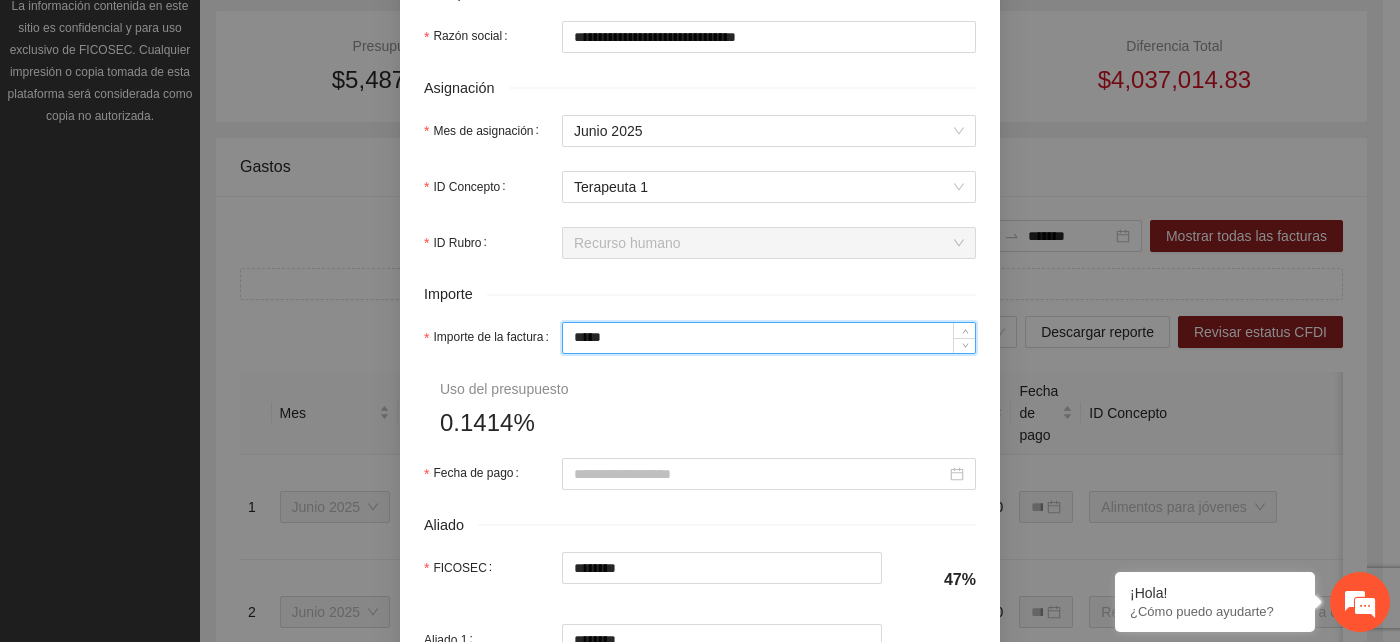 scroll, scrollTop: 777, scrollLeft: 0, axis: vertical 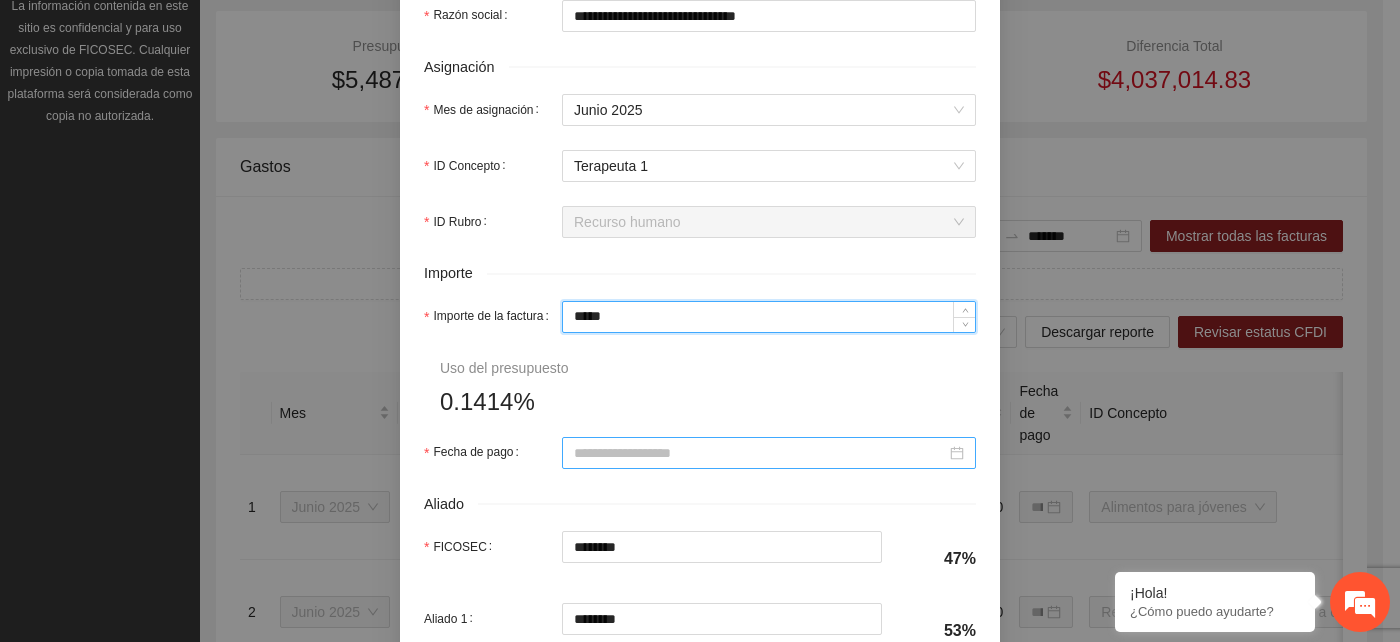 type on "*****" 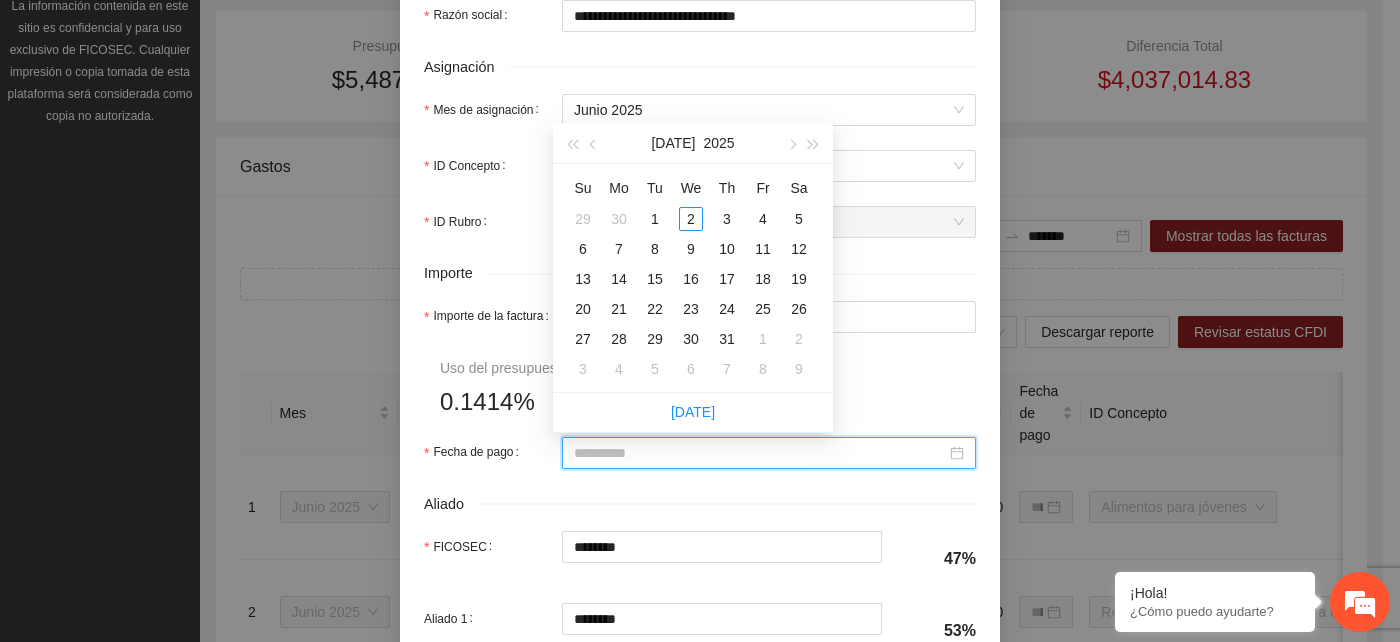 type on "**********" 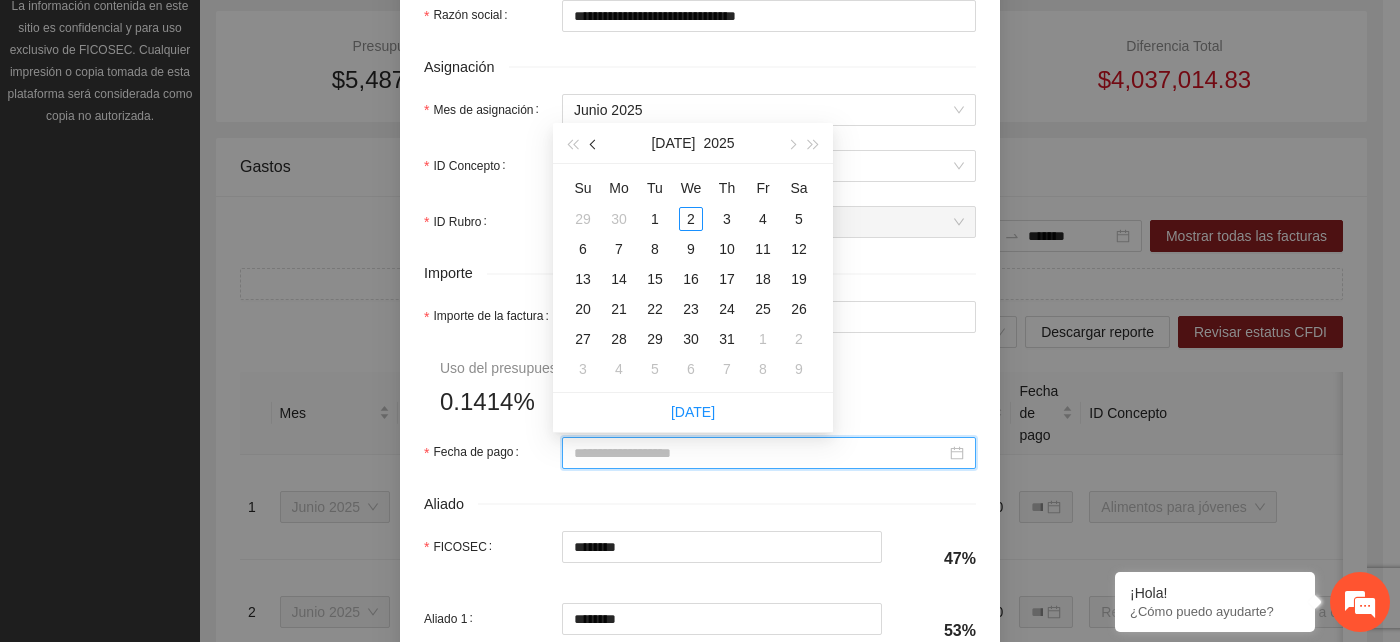 click at bounding box center (594, 143) 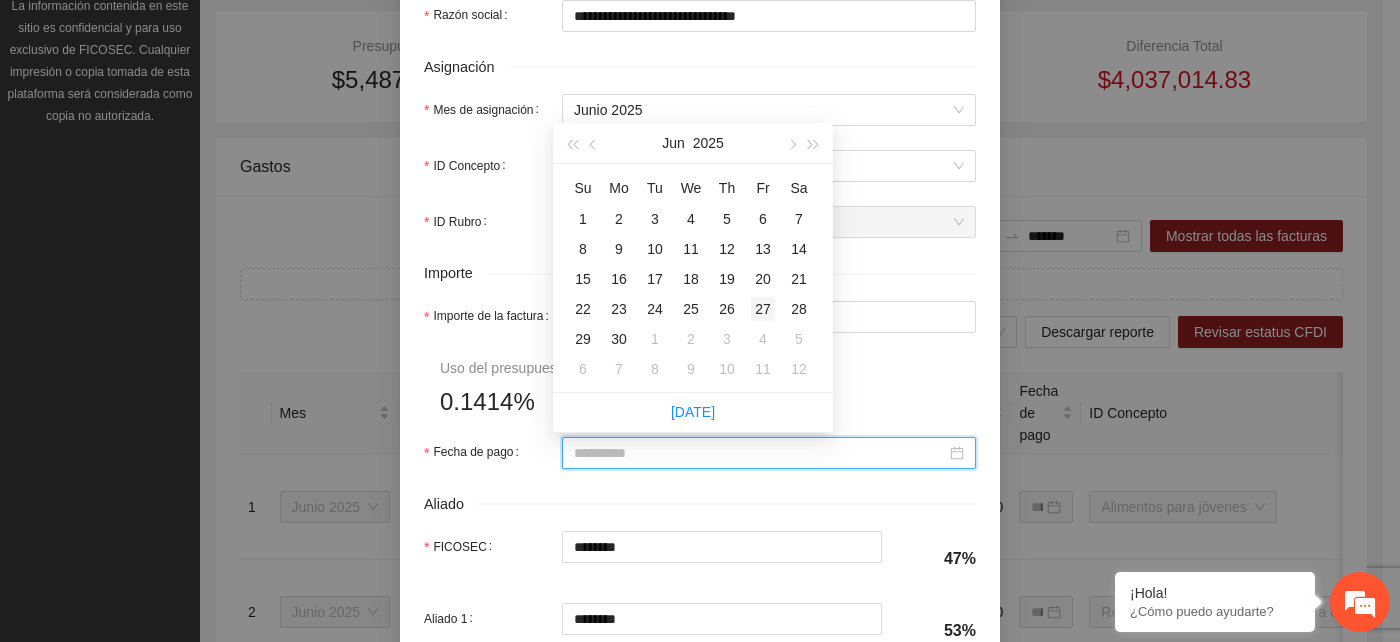 type on "**********" 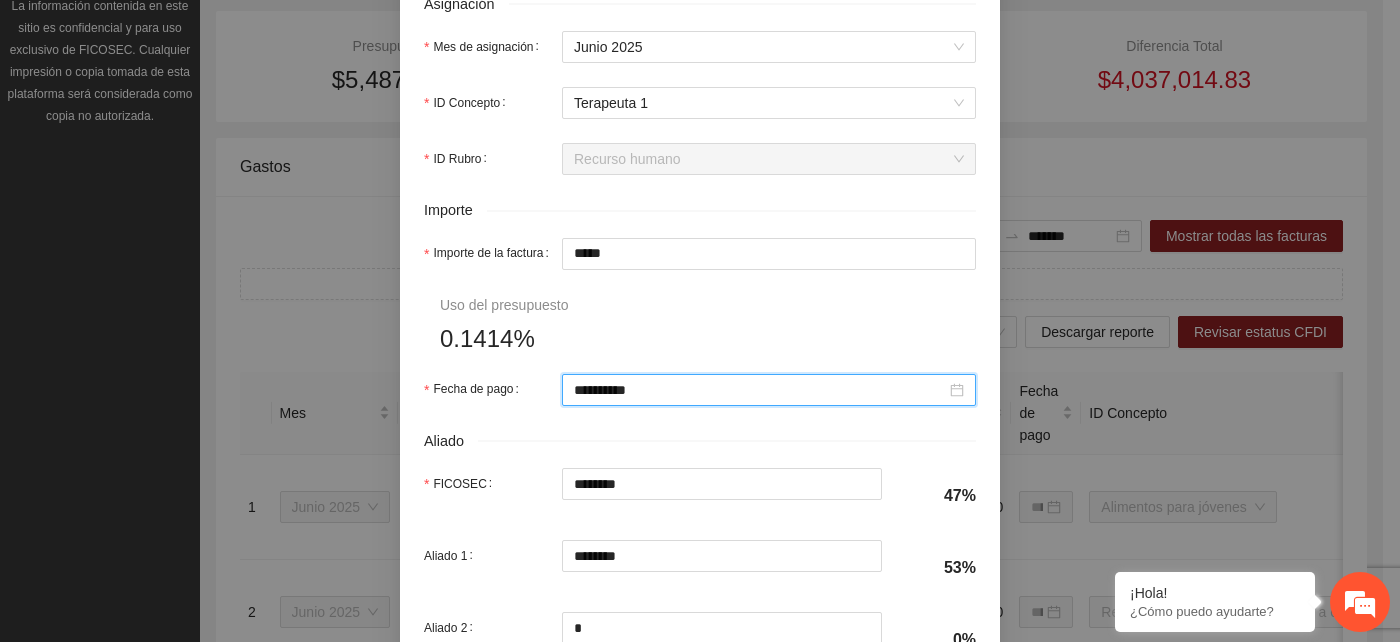 scroll, scrollTop: 888, scrollLeft: 0, axis: vertical 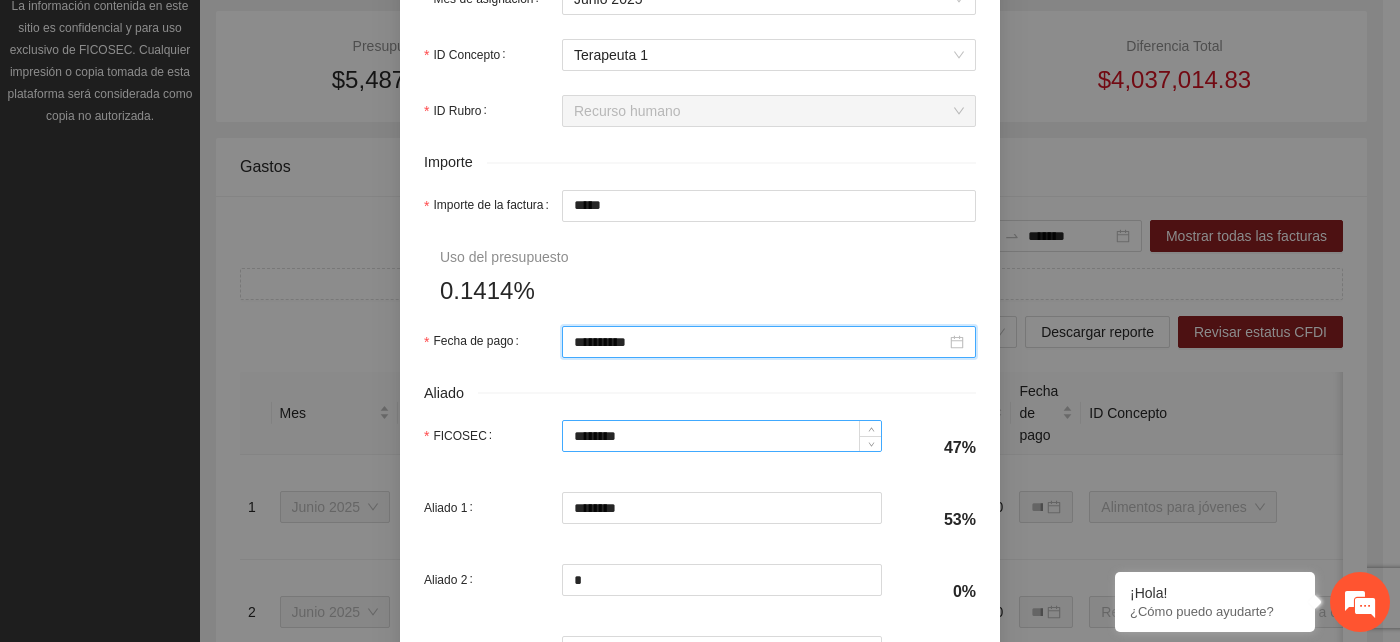 click on "********" at bounding box center (722, 436) 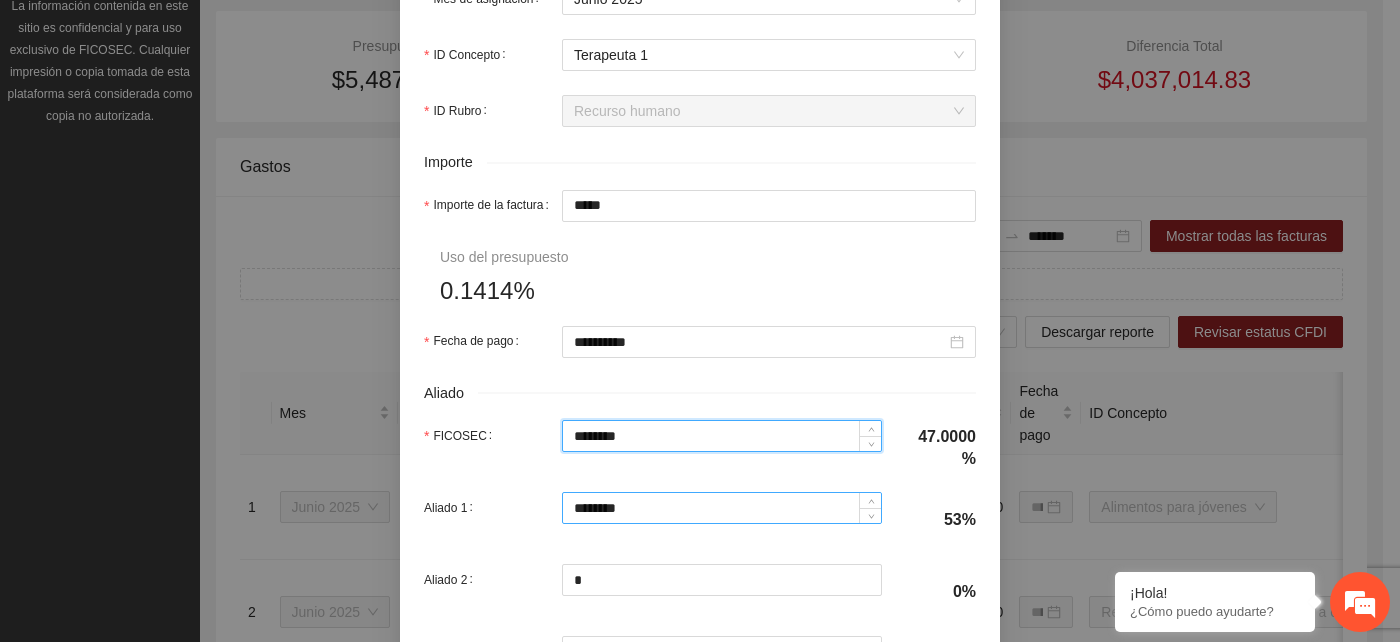 type on "********" 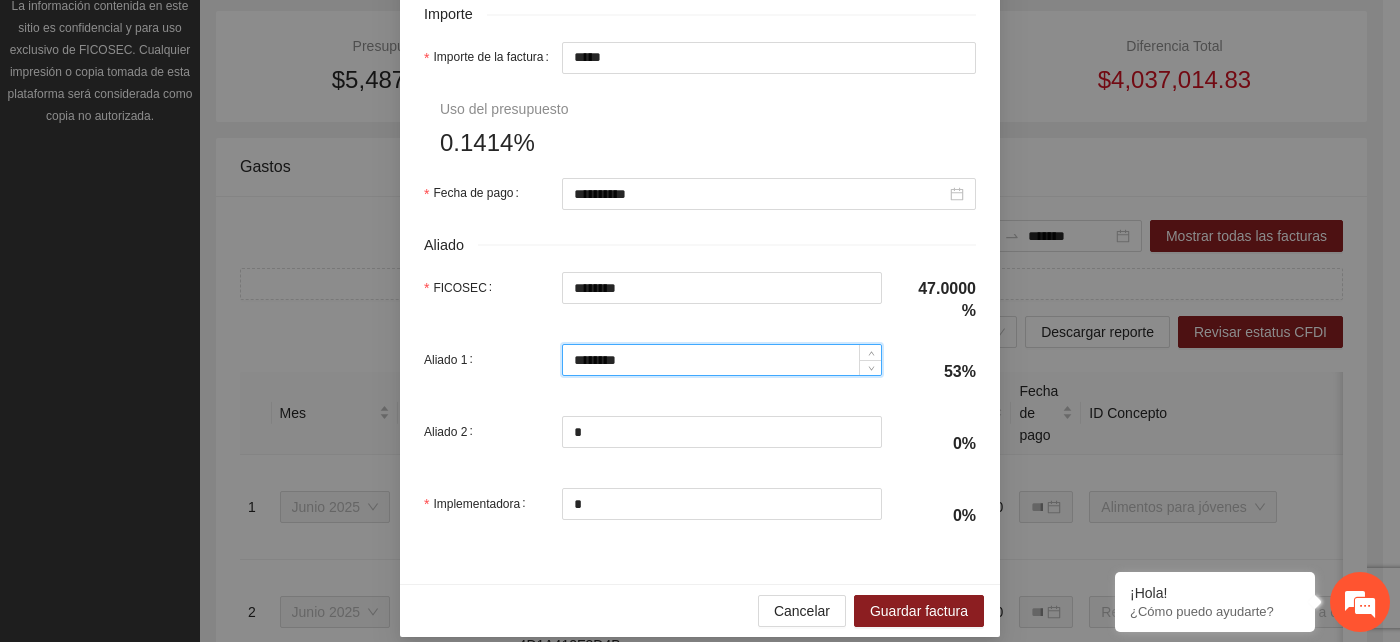 scroll, scrollTop: 1056, scrollLeft: 0, axis: vertical 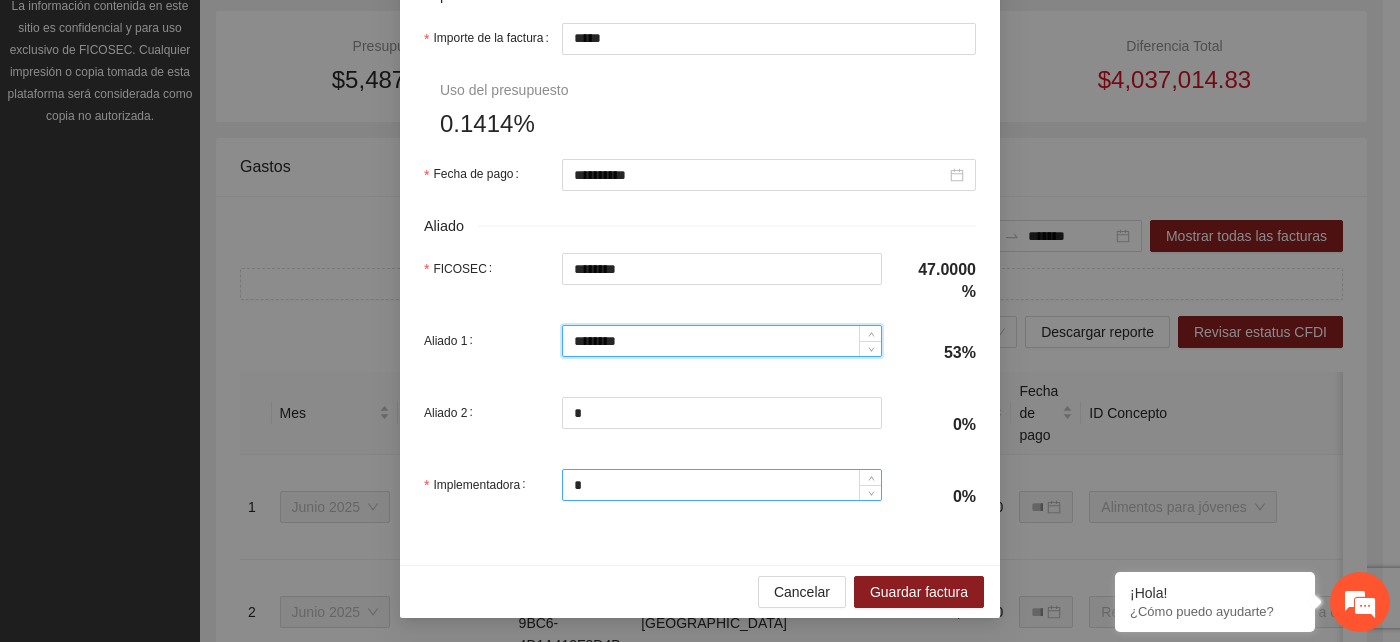 click on "*" at bounding box center (722, 485) 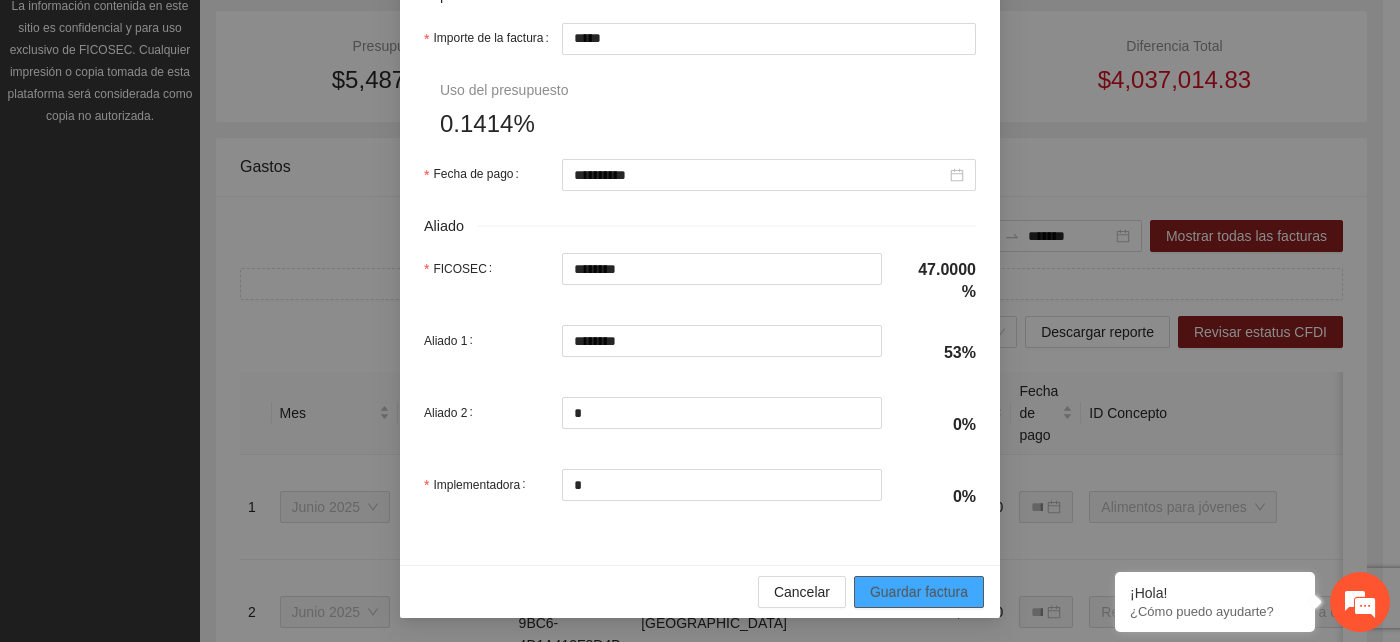 click on "Guardar factura" at bounding box center (919, 592) 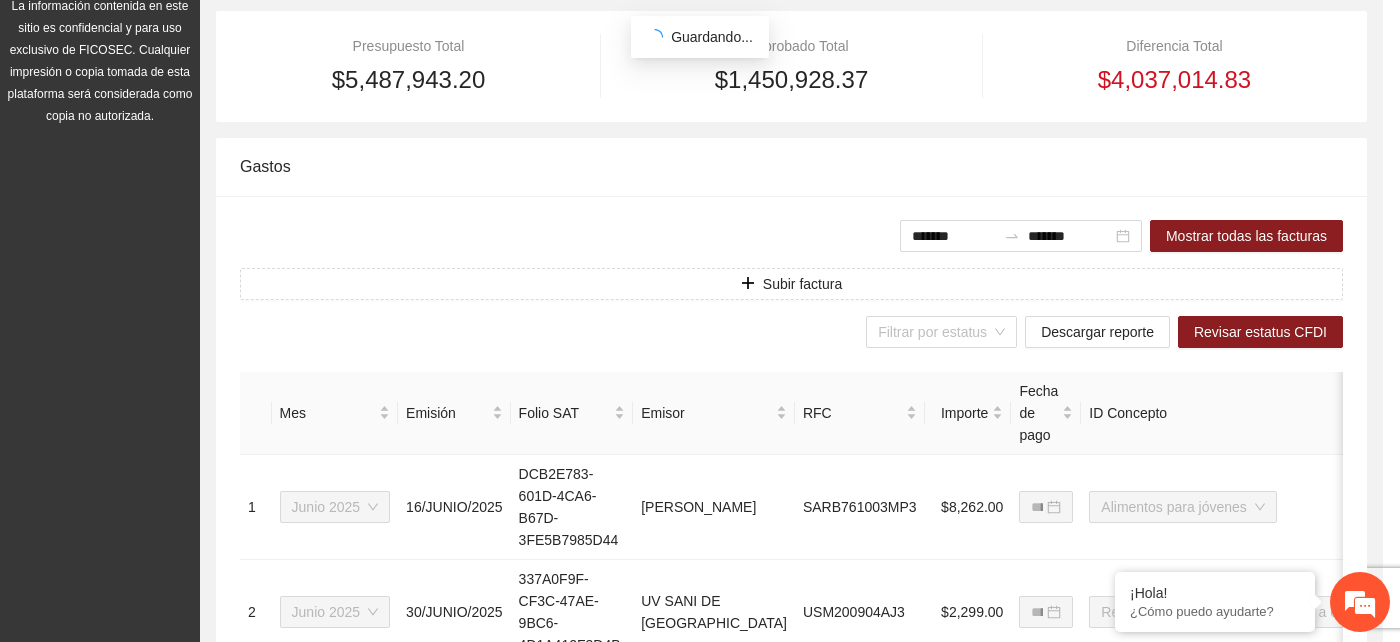 scroll, scrollTop: 896, scrollLeft: 0, axis: vertical 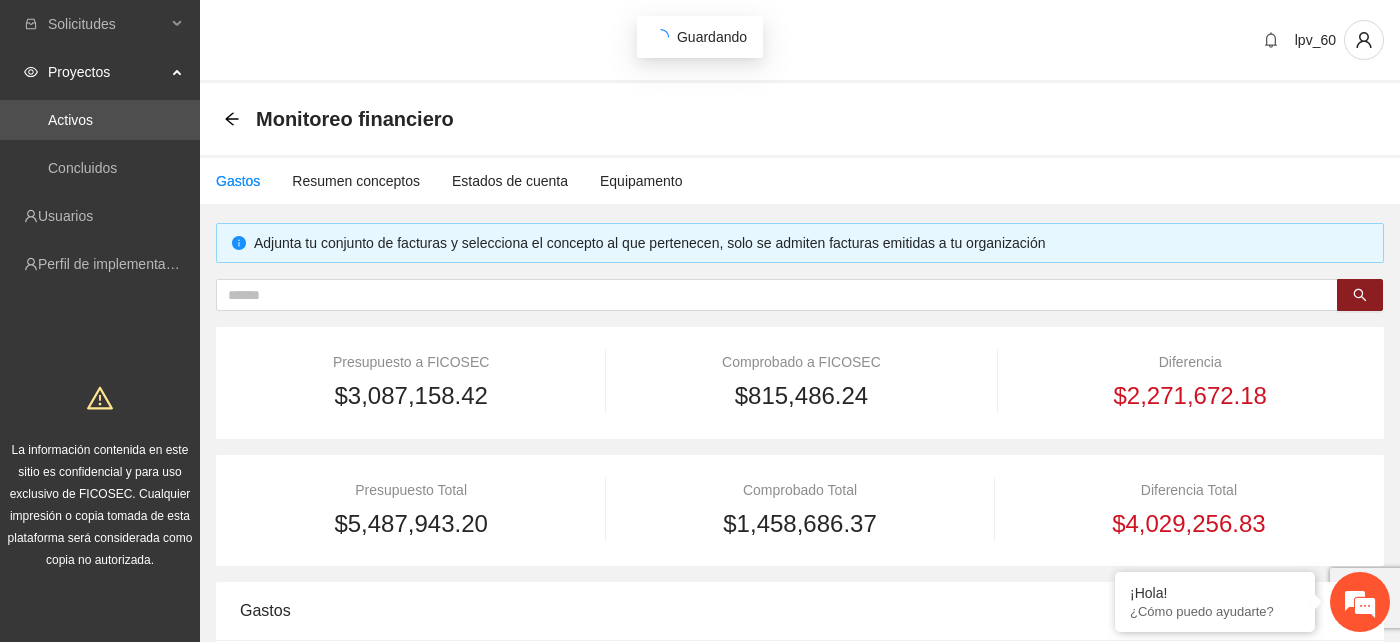 type on "*******" 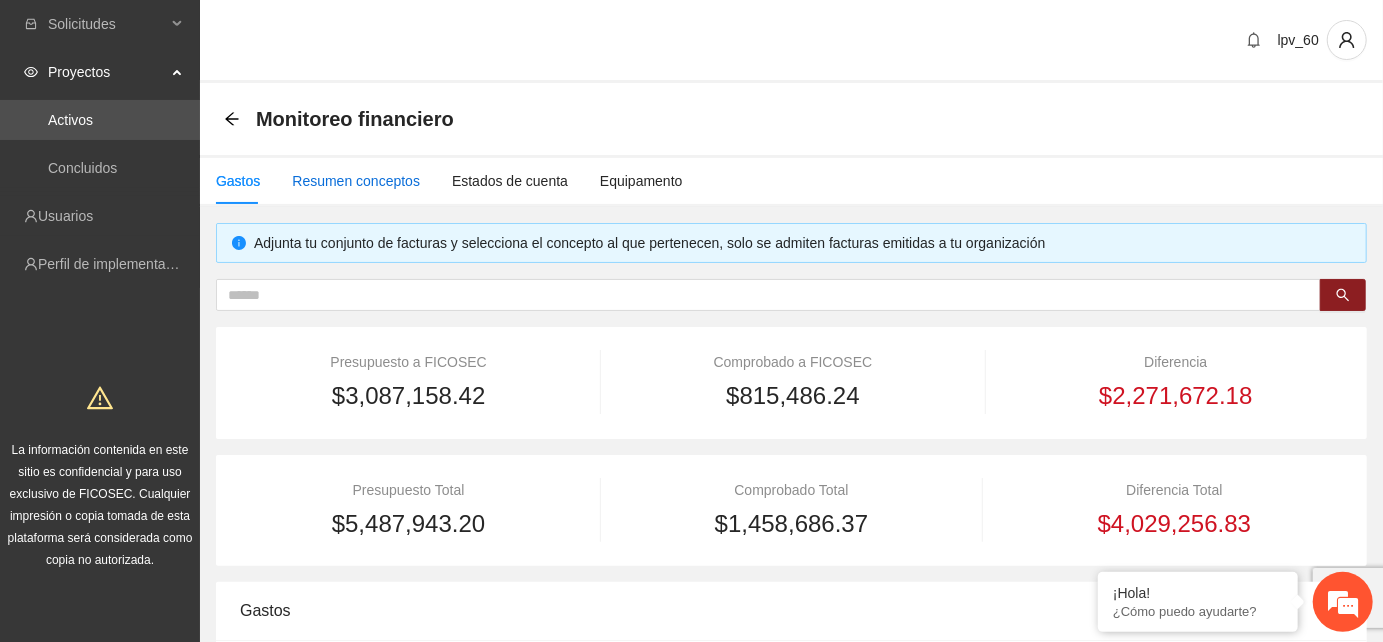 click on "Resumen conceptos" at bounding box center (356, 181) 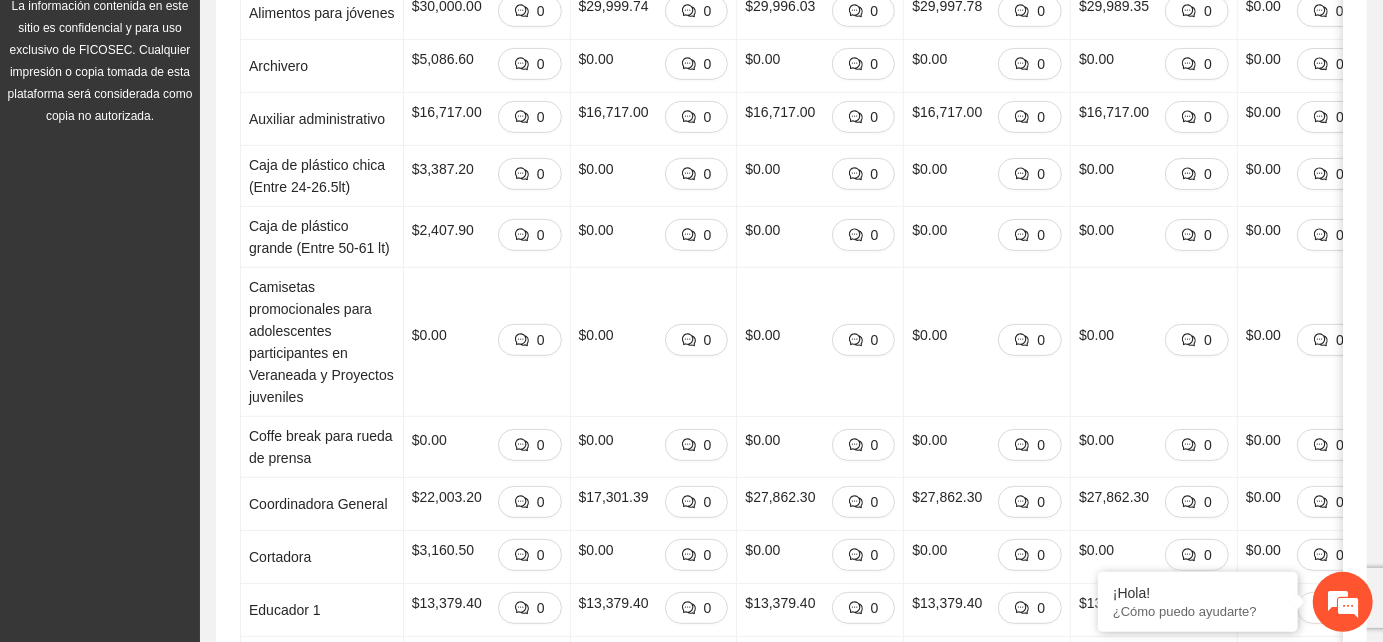 scroll, scrollTop: 0, scrollLeft: 0, axis: both 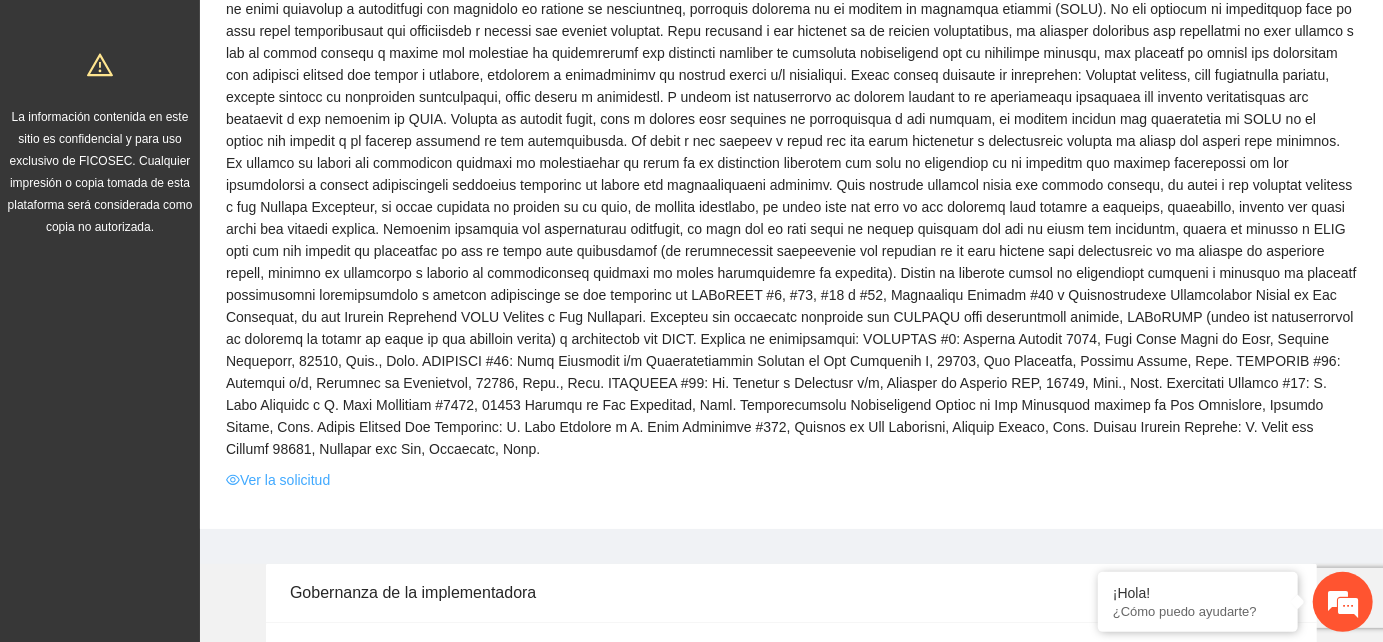 click on "Ver la solicitud" at bounding box center [278, 480] 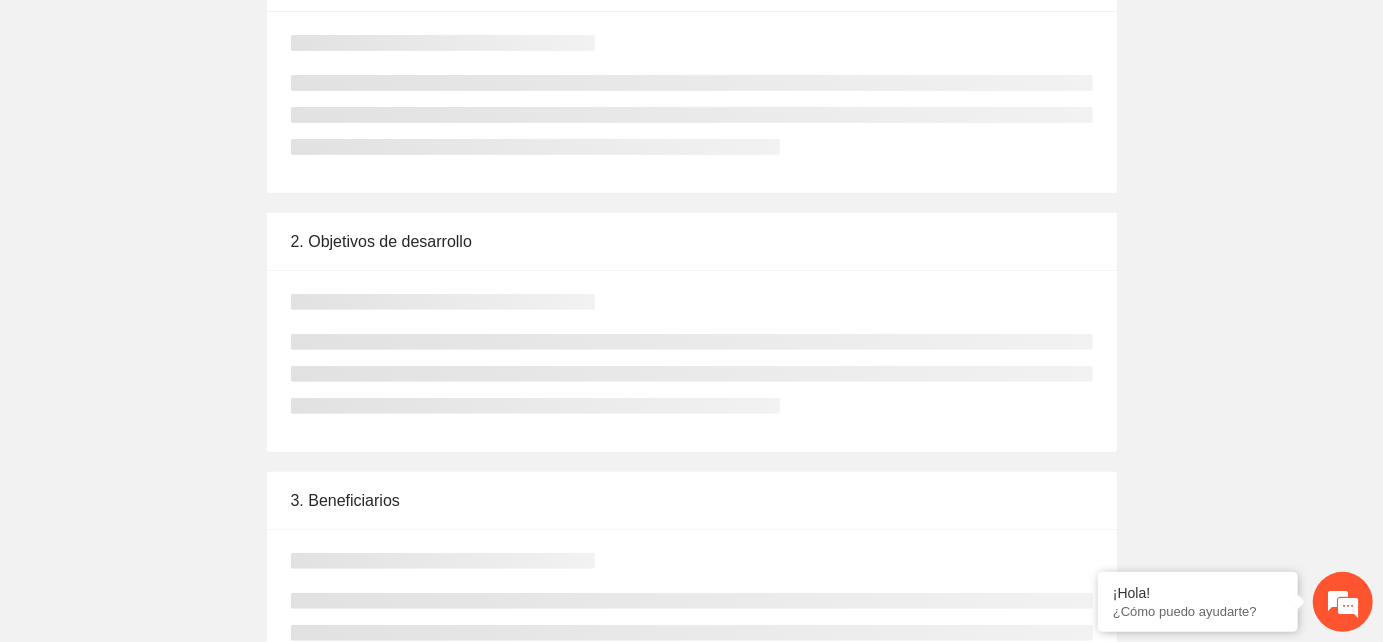 scroll, scrollTop: 0, scrollLeft: 0, axis: both 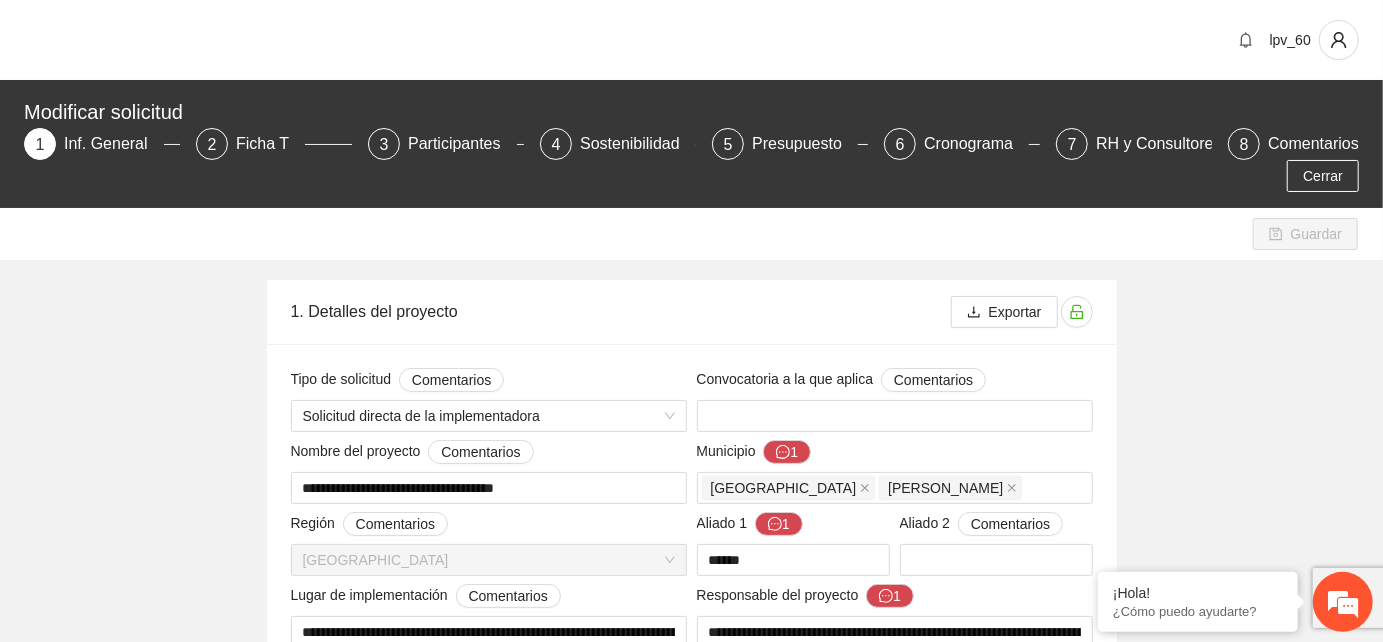 type 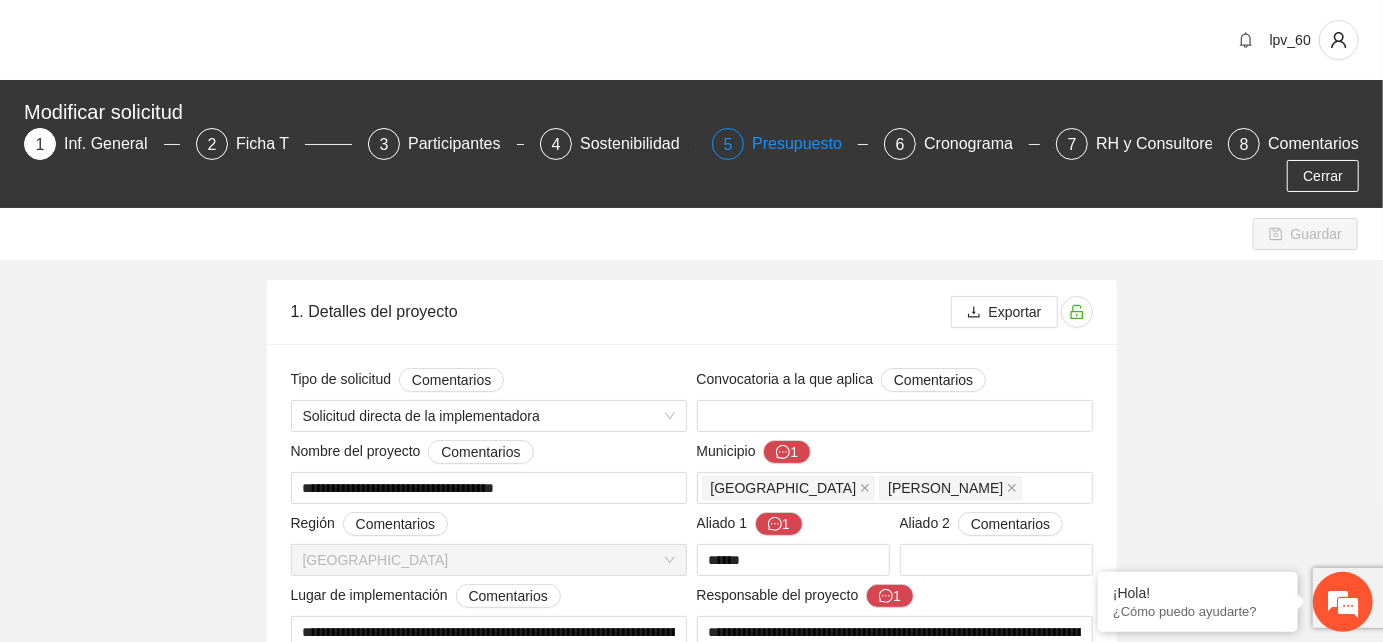 click on "Presupuesto" at bounding box center (805, 144) 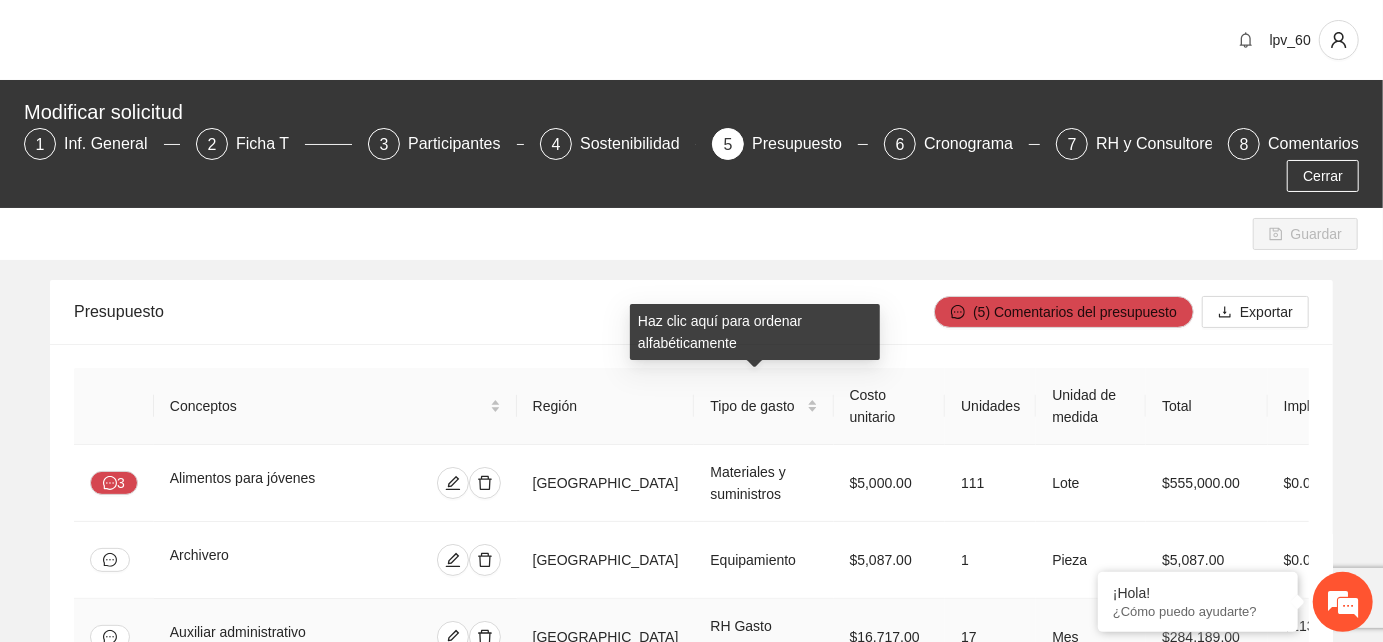 scroll, scrollTop: 111, scrollLeft: 0, axis: vertical 